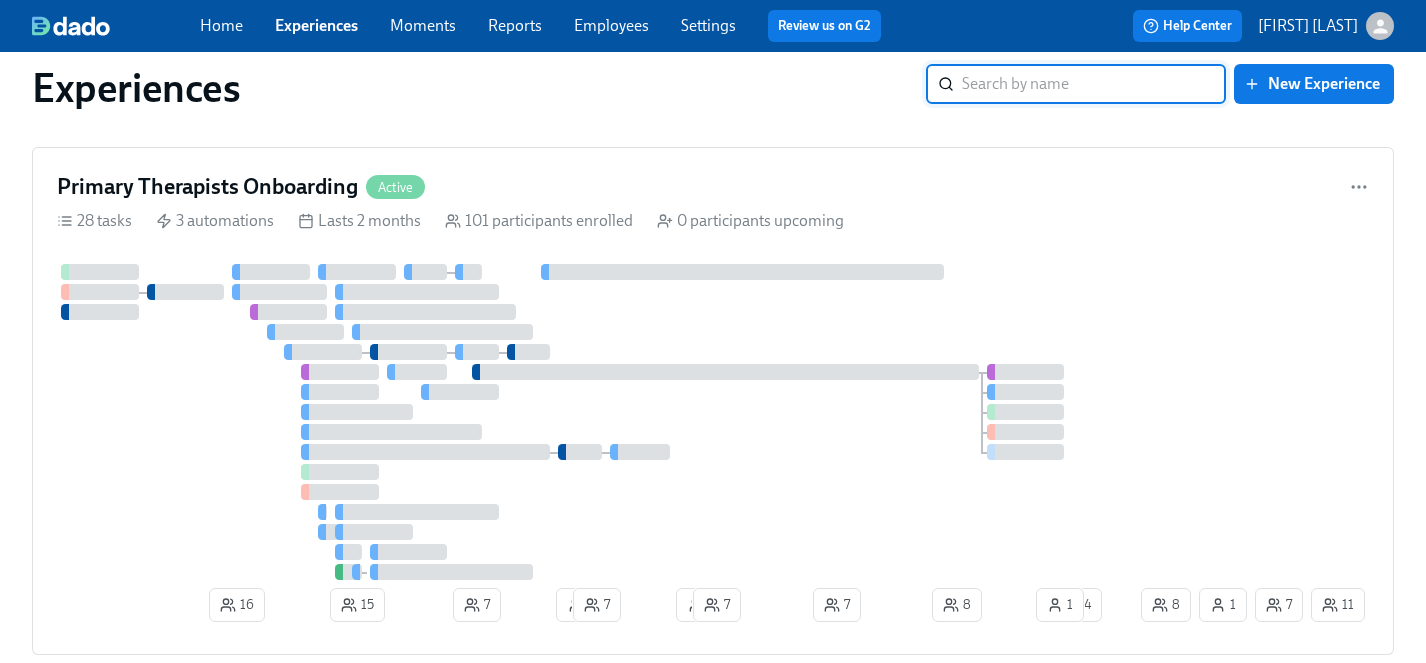 scroll, scrollTop: 4606, scrollLeft: 0, axis: vertical 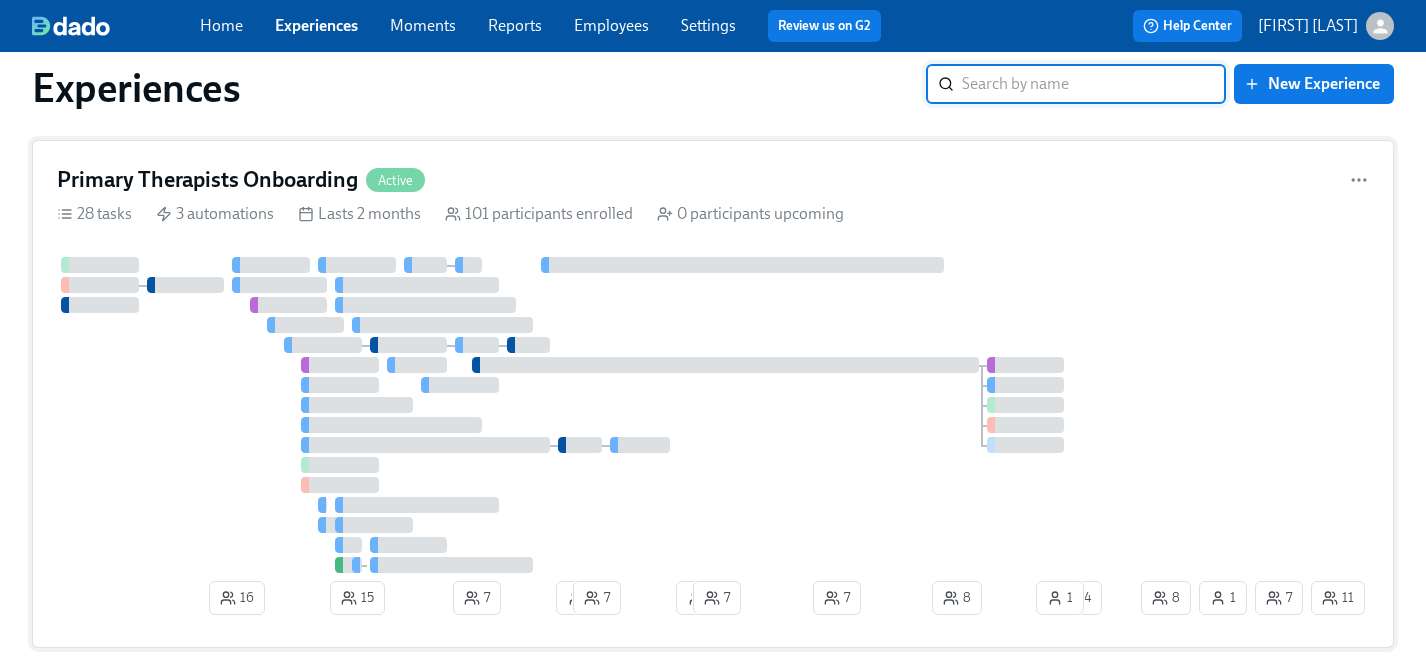 click at bounding box center (597, 415) 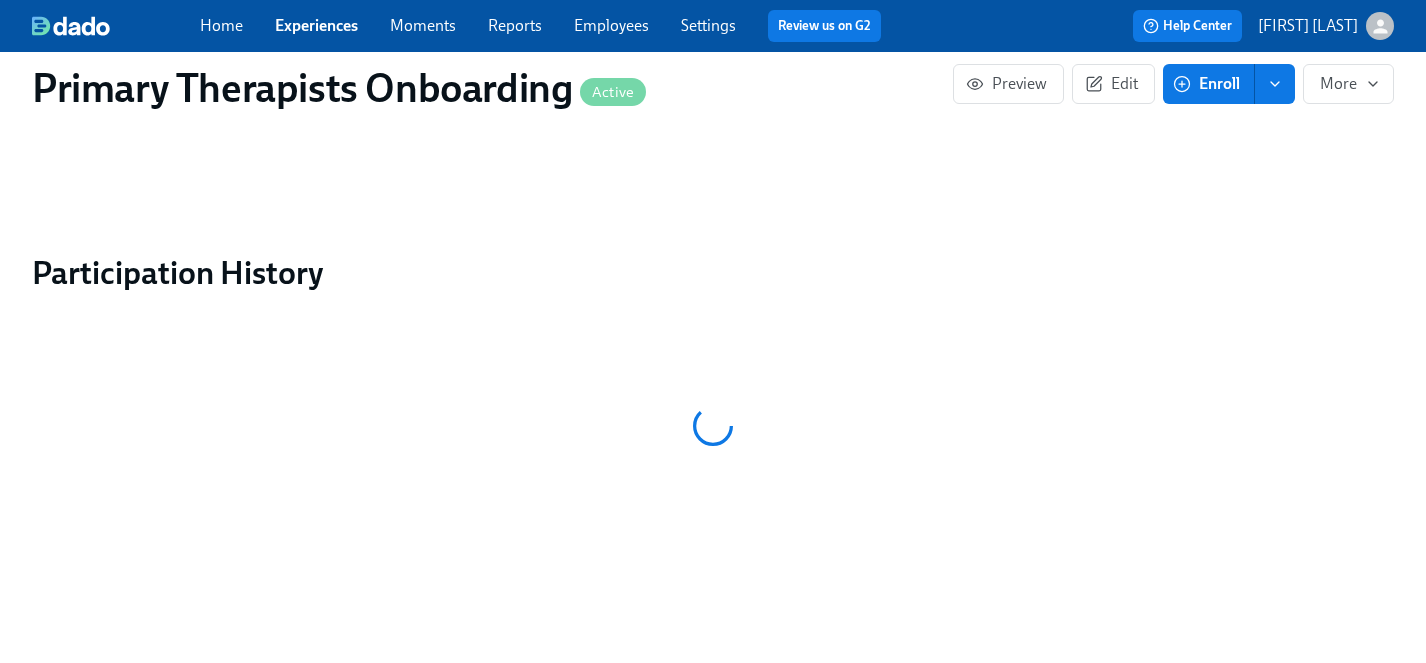 scroll, scrollTop: 0, scrollLeft: 0, axis: both 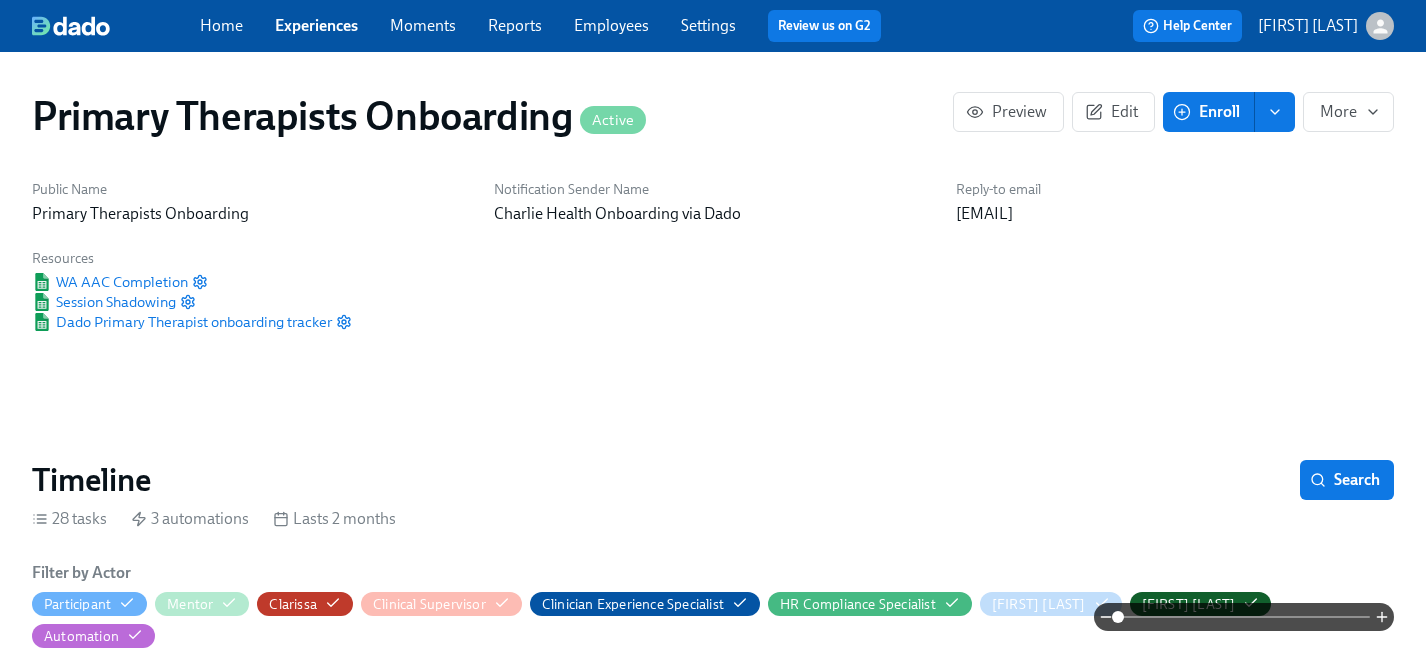 click on "Enroll" at bounding box center [1208, 112] 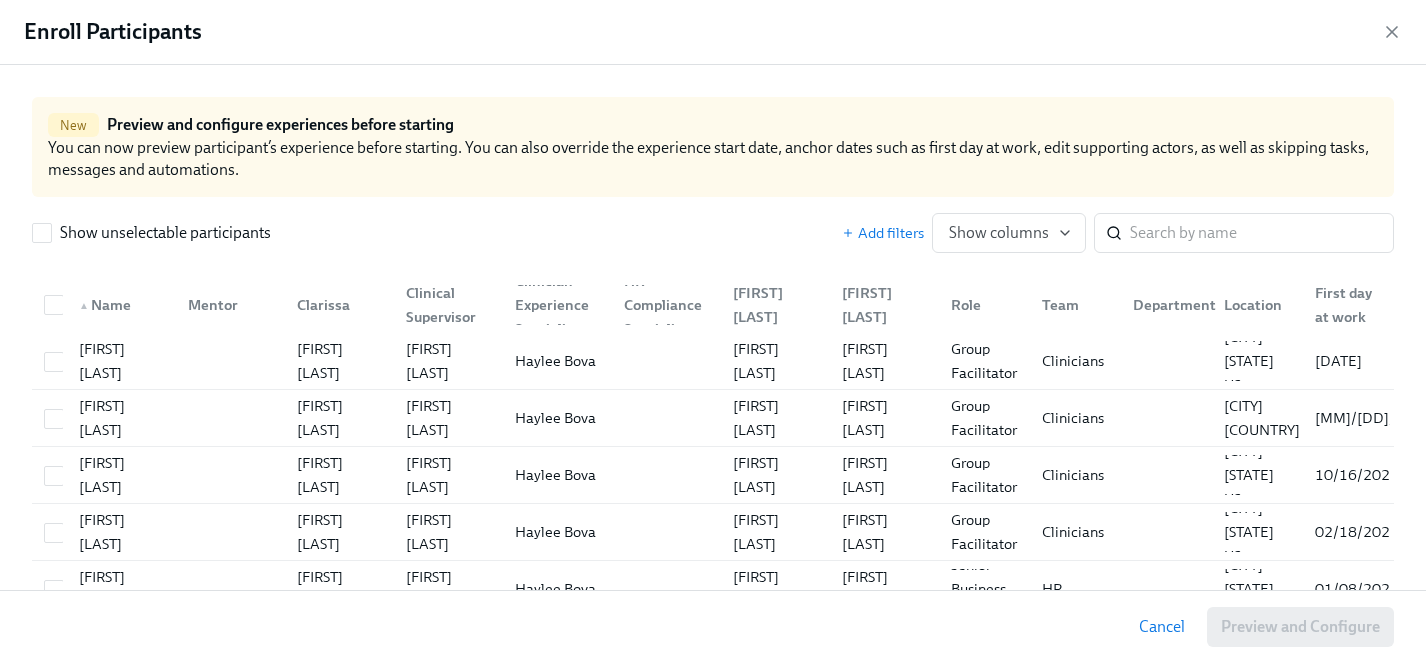 scroll, scrollTop: 0, scrollLeft: 23376, axis: horizontal 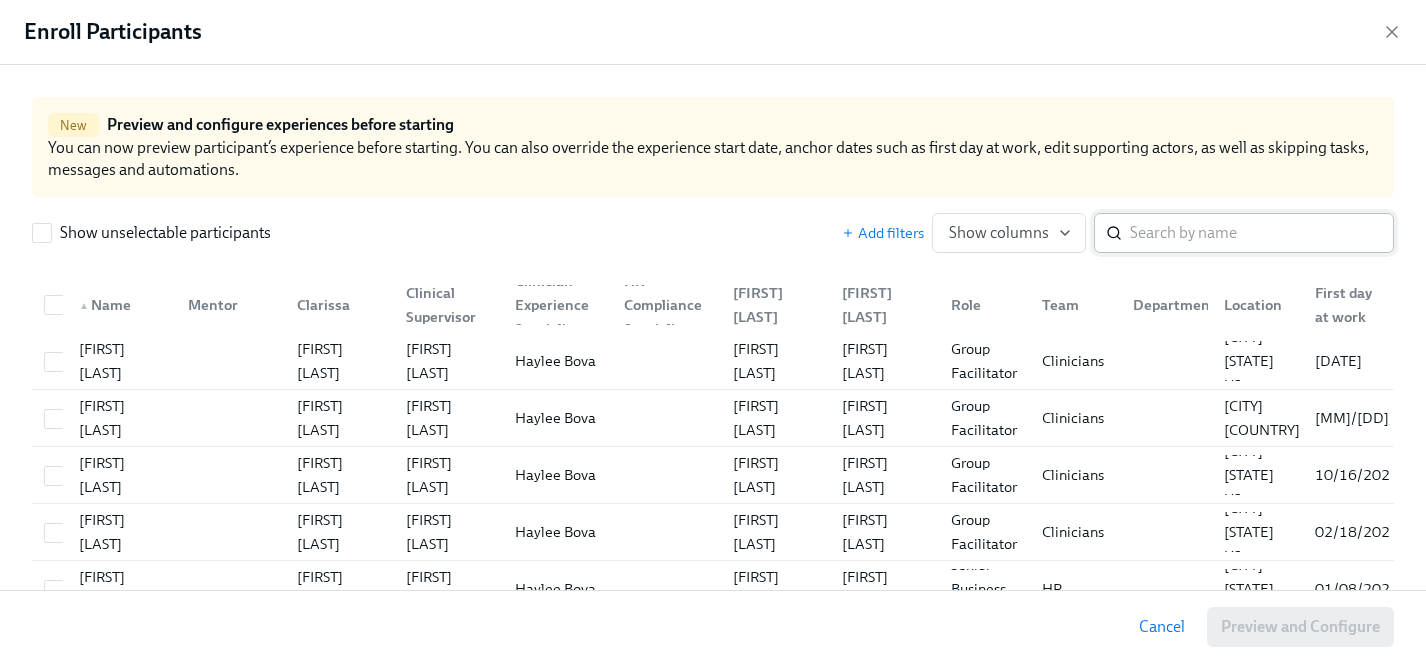 click at bounding box center [1262, 233] 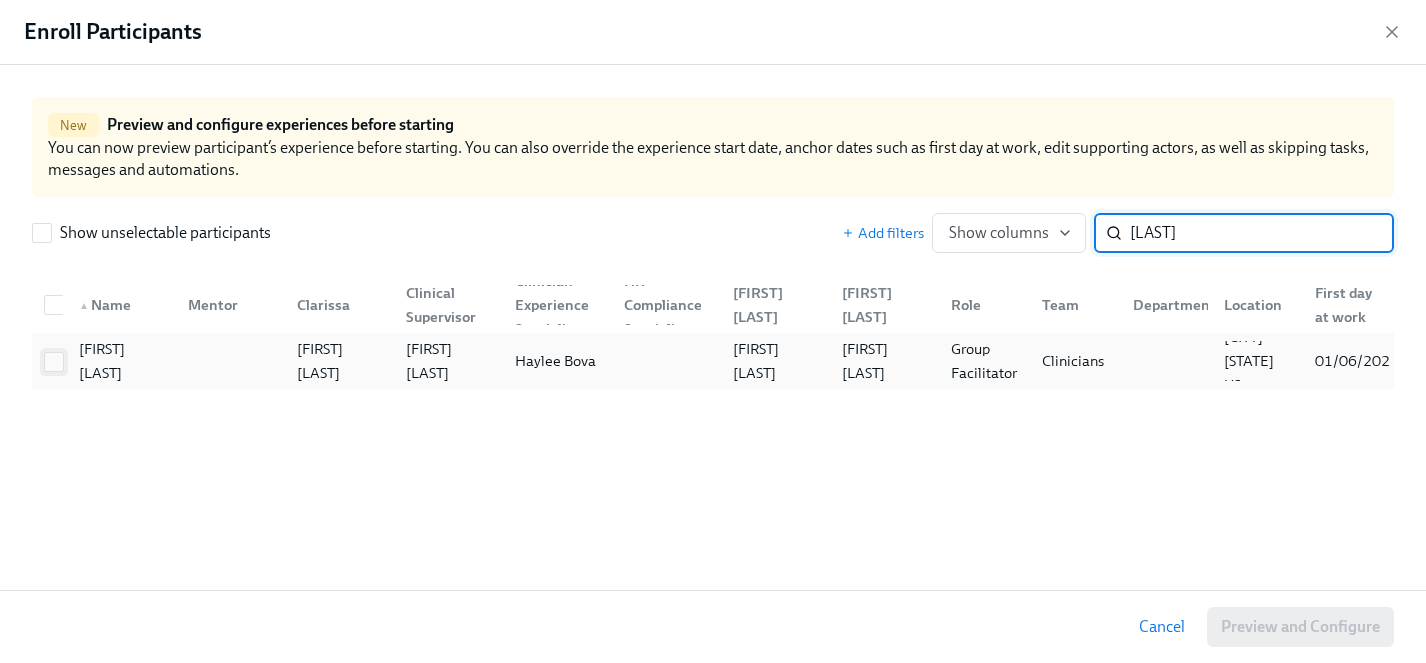 type on "[LAST]" 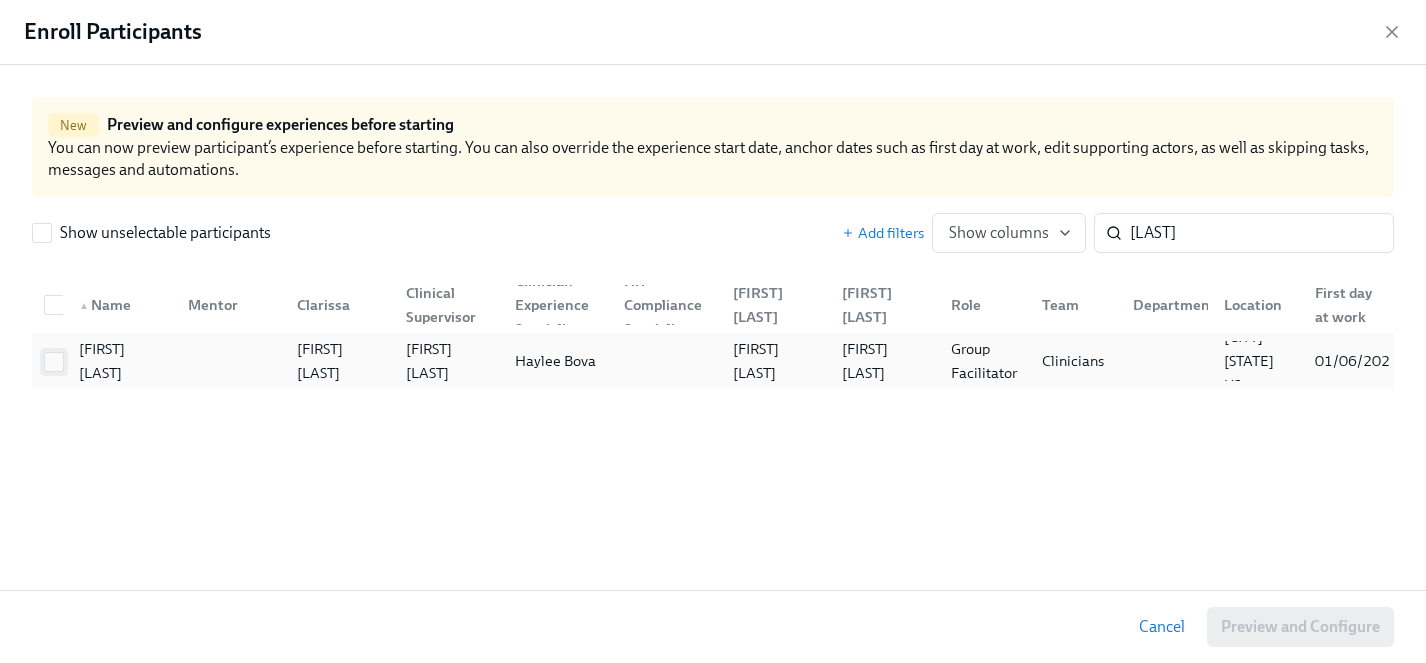 click at bounding box center (54, 362) 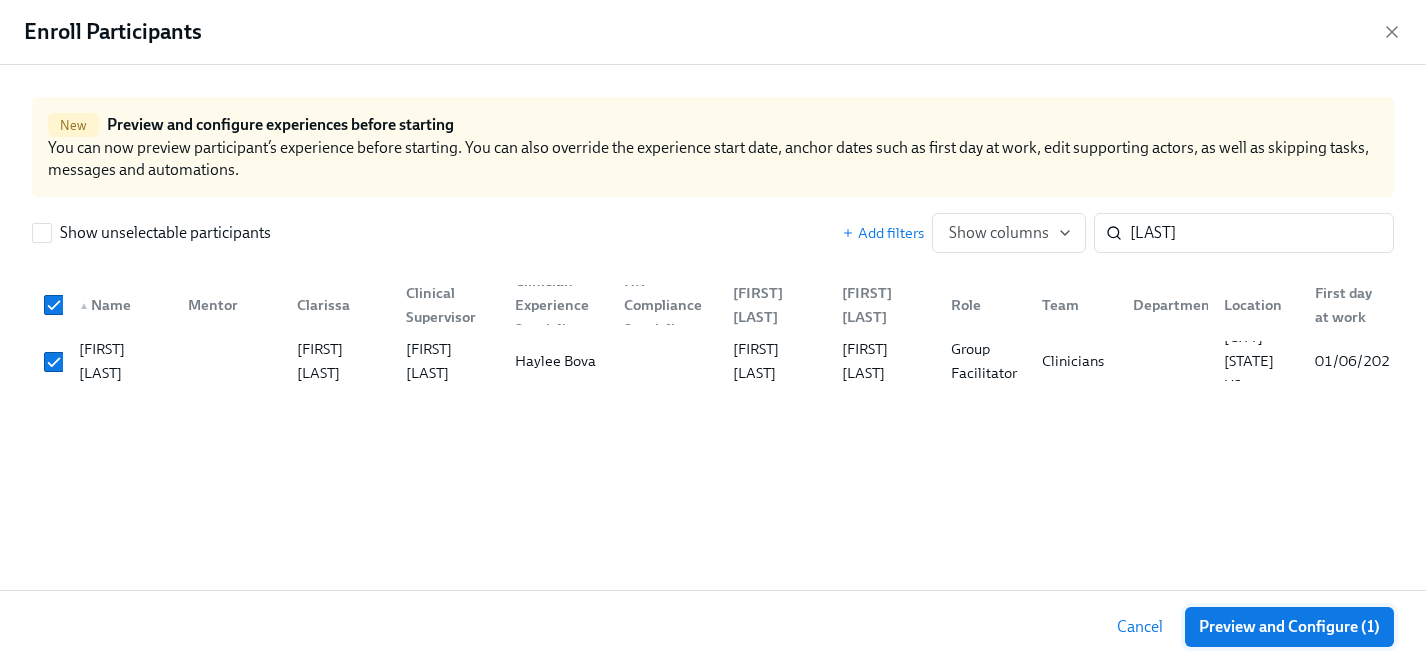 click on "Preview and Configure (1)" at bounding box center [1289, 627] 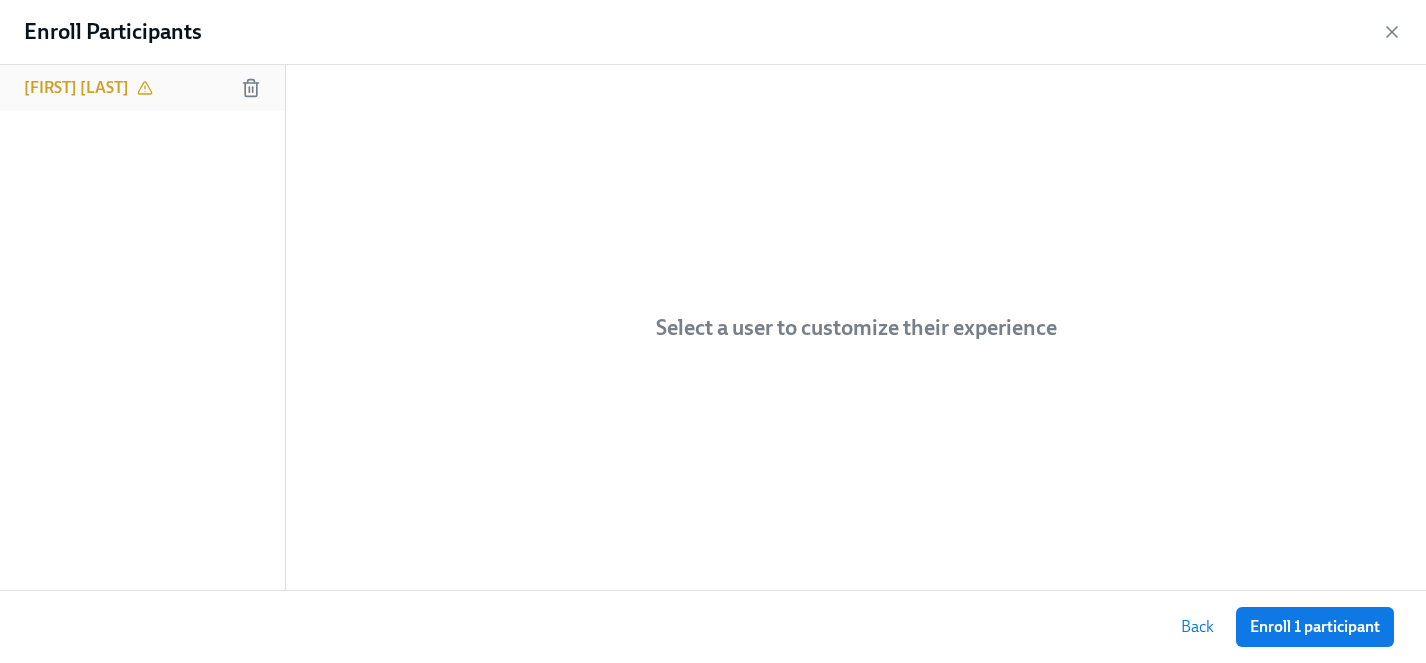 click on "[FIRST] [LAST]" at bounding box center [76, 88] 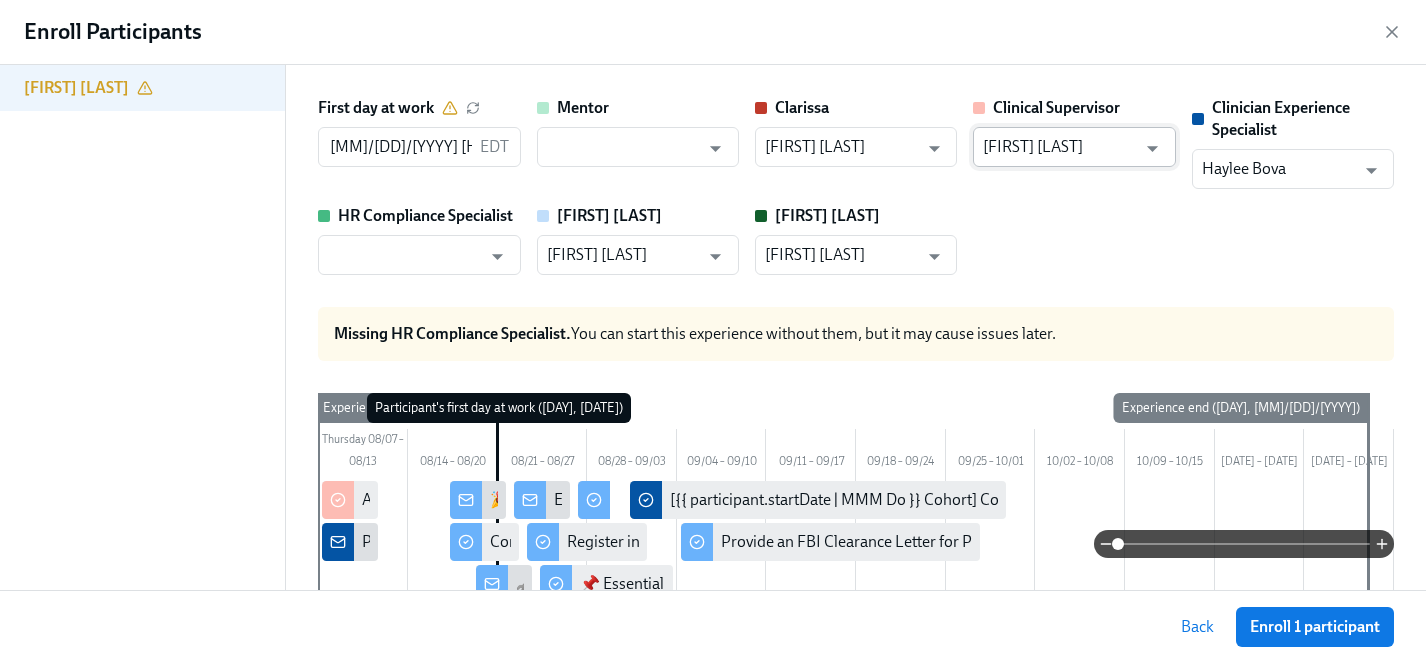 click on "[FIRST] [LAST]" at bounding box center (1059, 147) 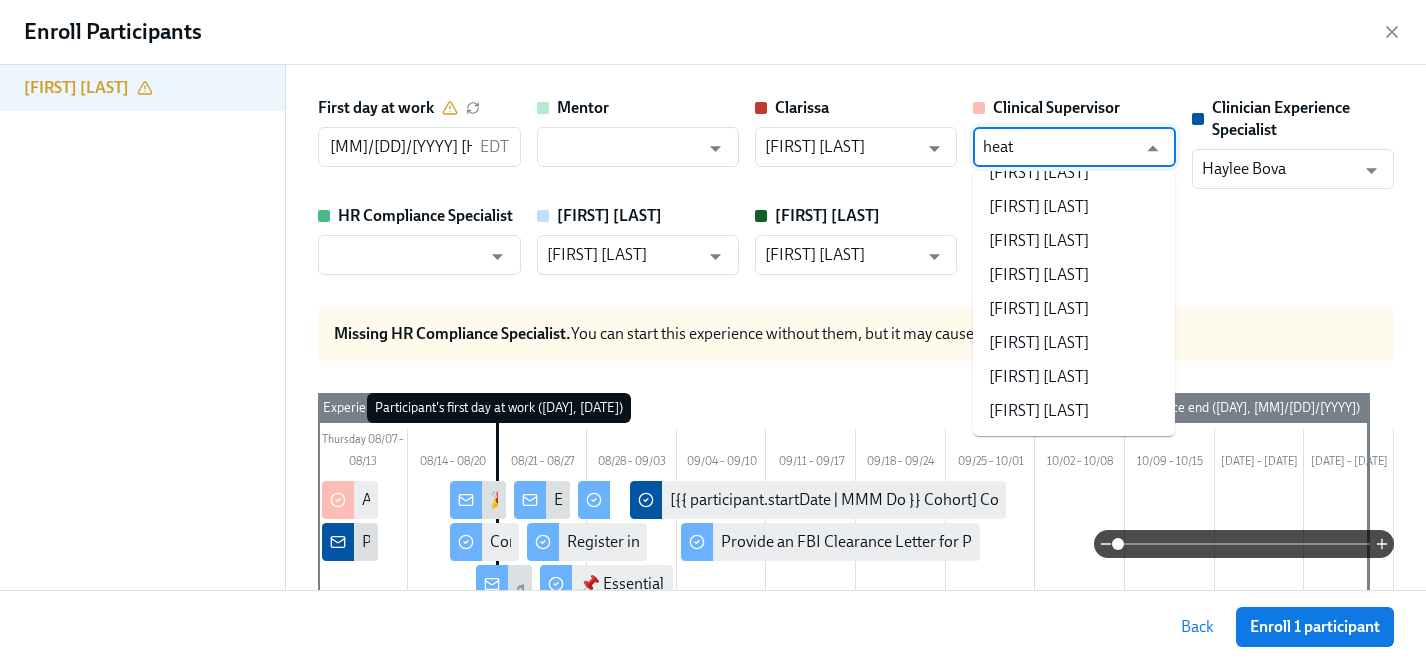 scroll, scrollTop: 0, scrollLeft: 0, axis: both 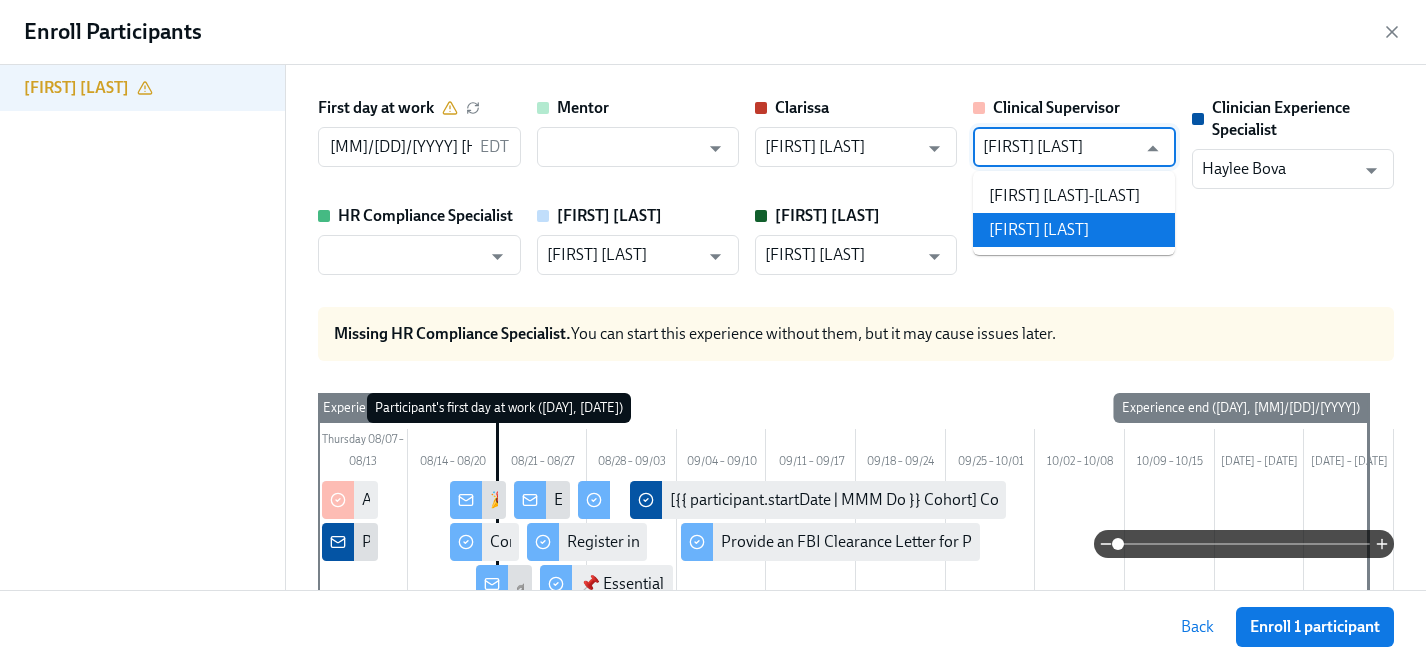 click on "[FIRST] [LAST]" at bounding box center (1074, 230) 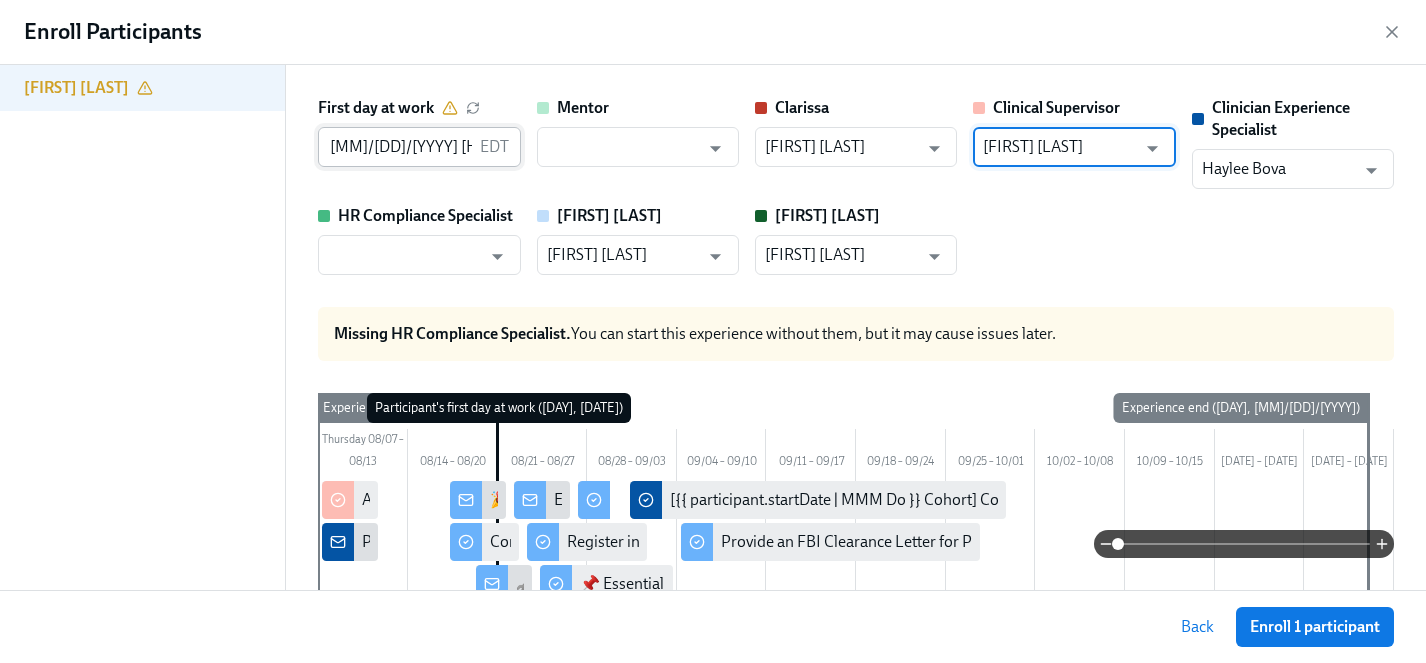 type on "[FIRST] [LAST]" 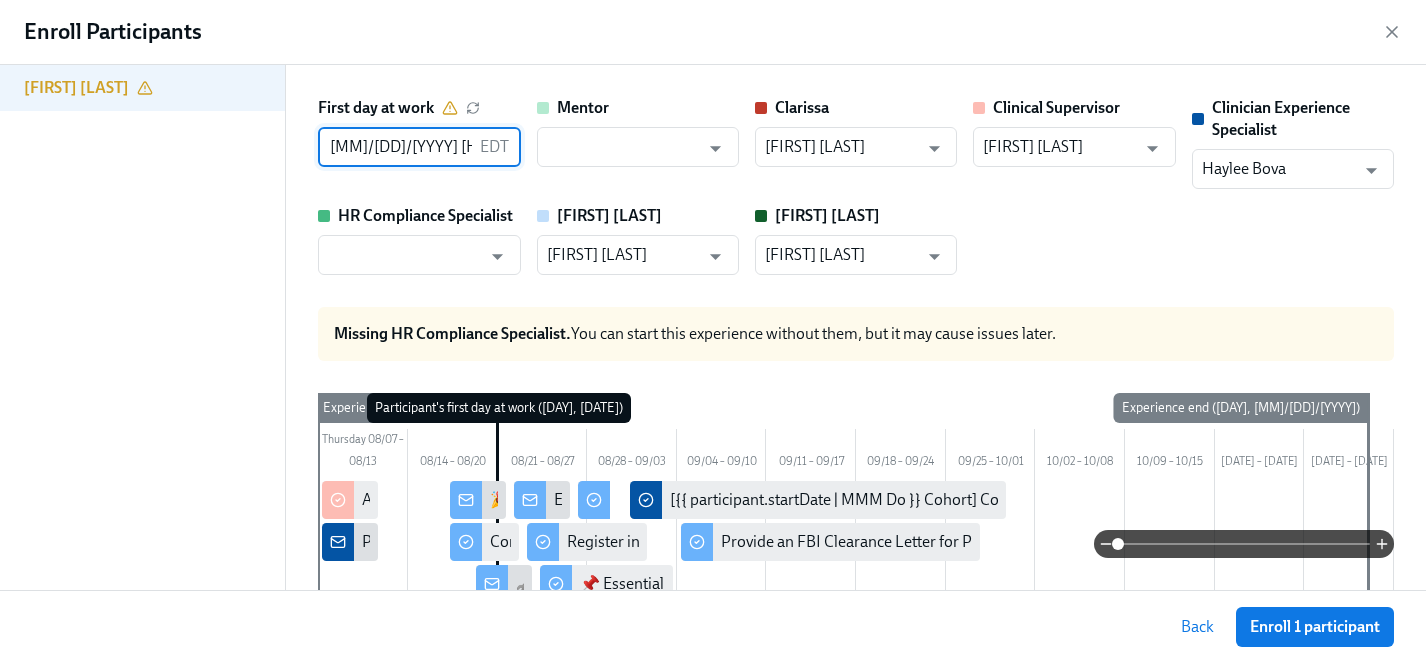click on "[MM]/[DD]/[YYYY] [HH]:[MM] [AM/PM]" at bounding box center [394, 147] 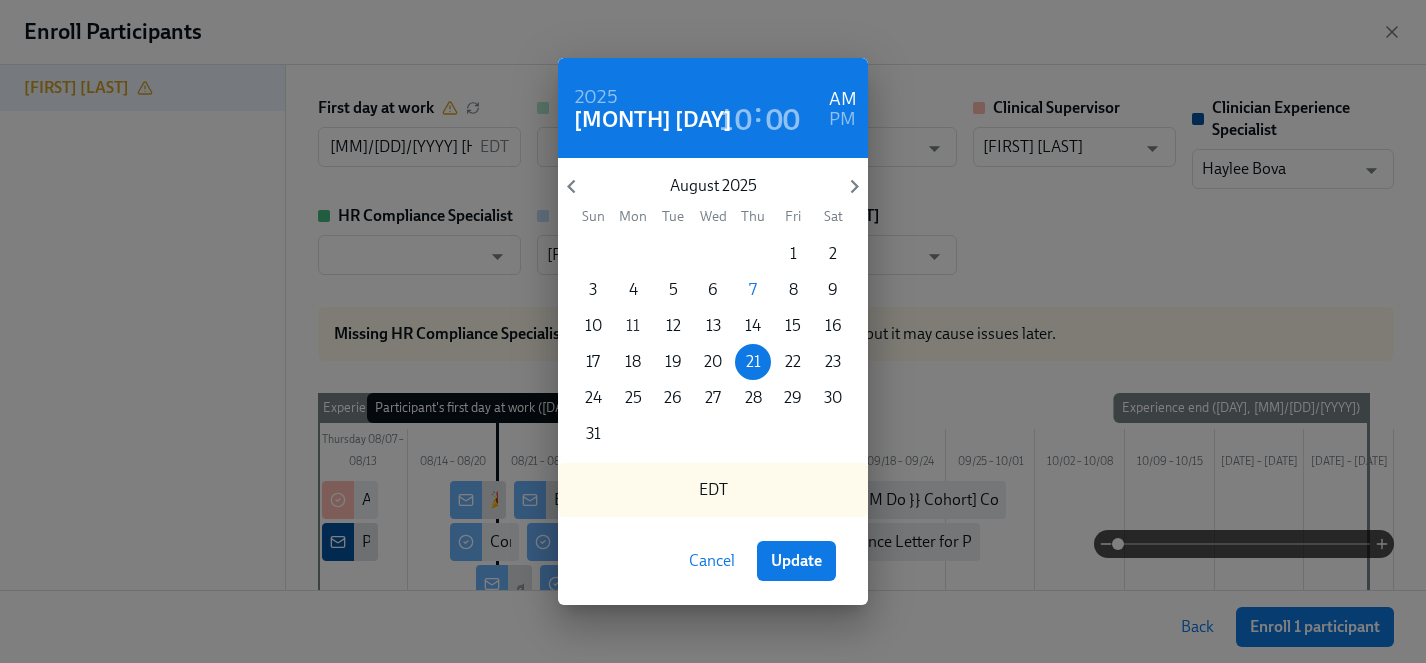 click on "11" at bounding box center (633, 326) 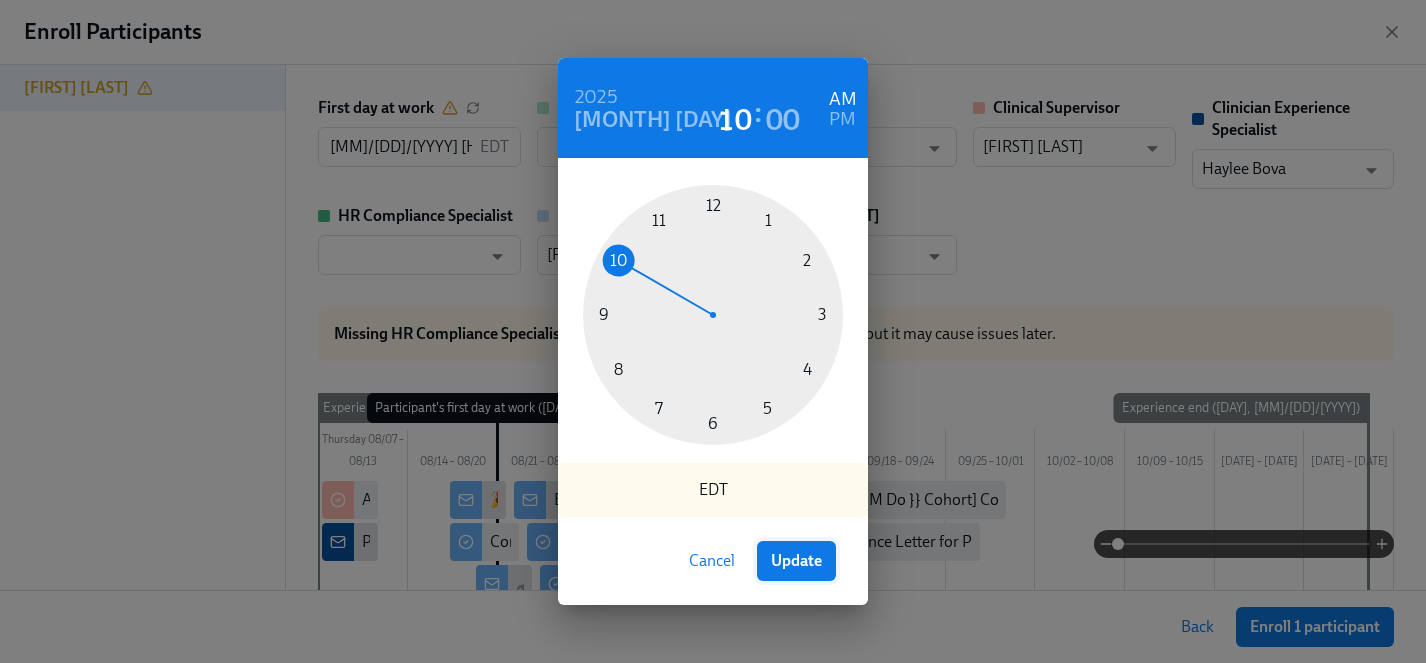 click on "Update" at bounding box center (796, 561) 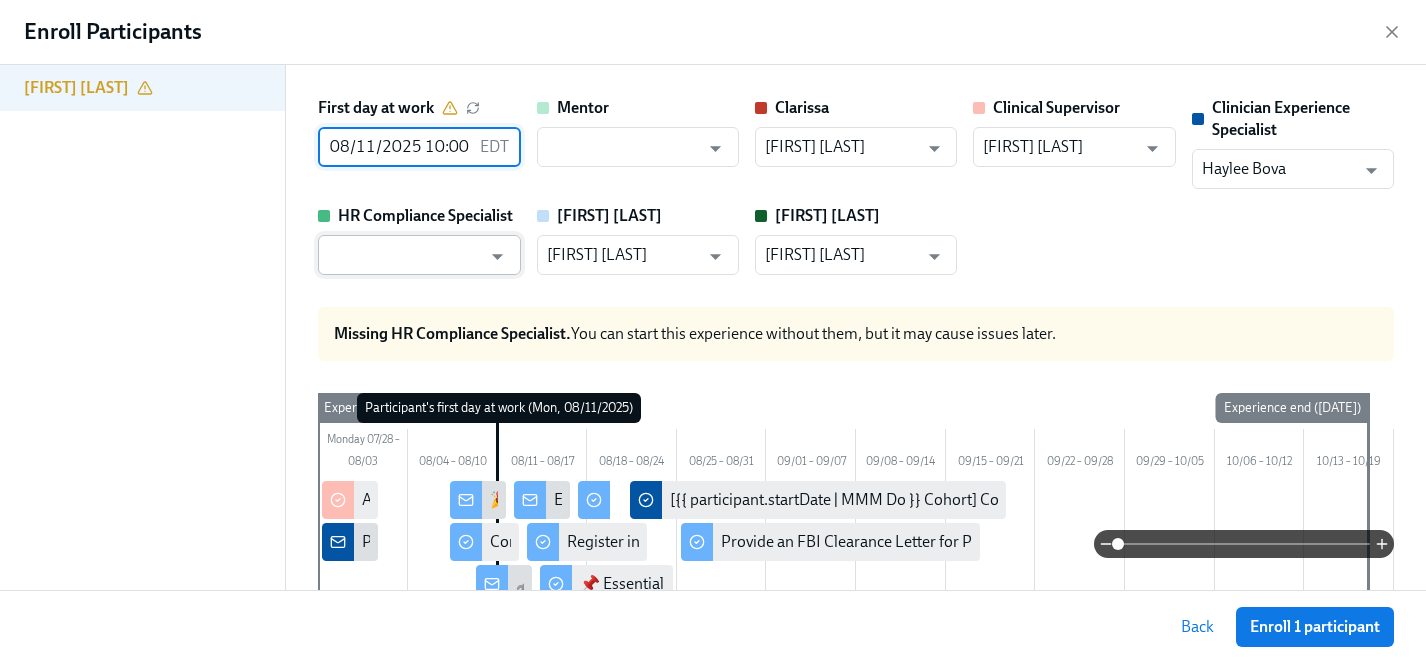 click at bounding box center (404, 255) 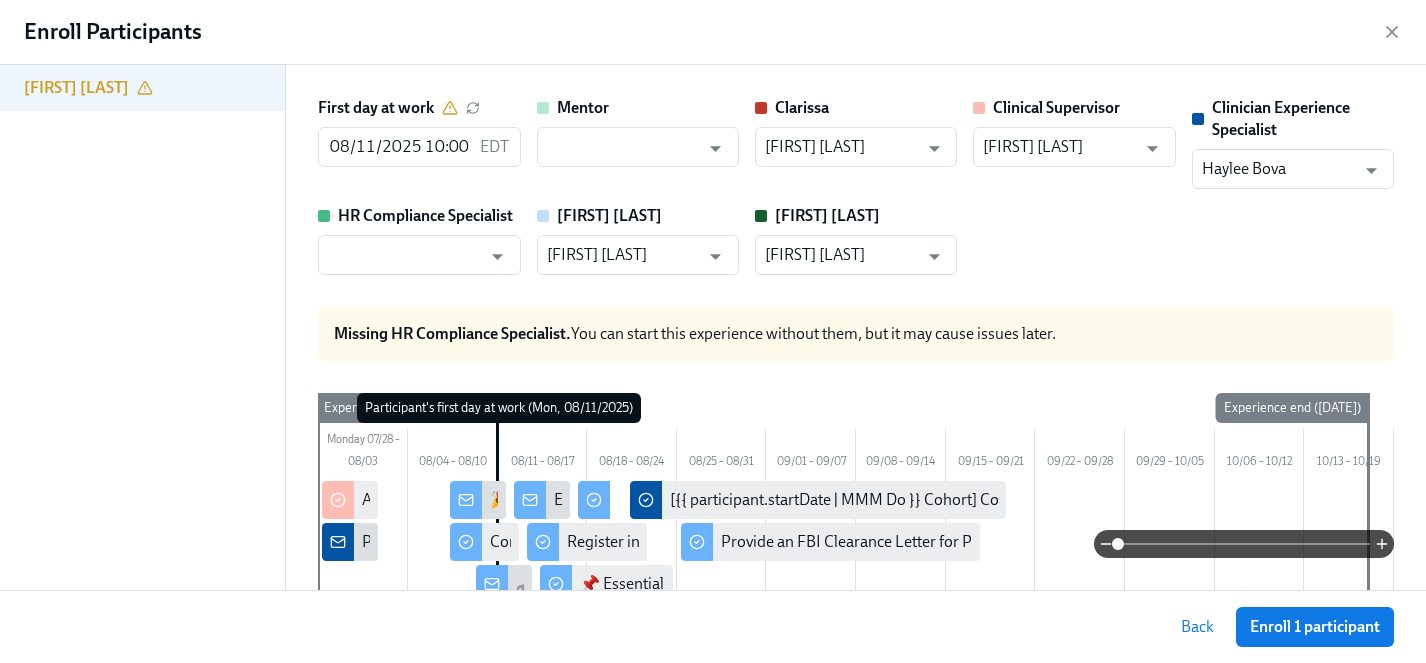 click on "[FIRST] [LAST]" at bounding box center (142, 327) 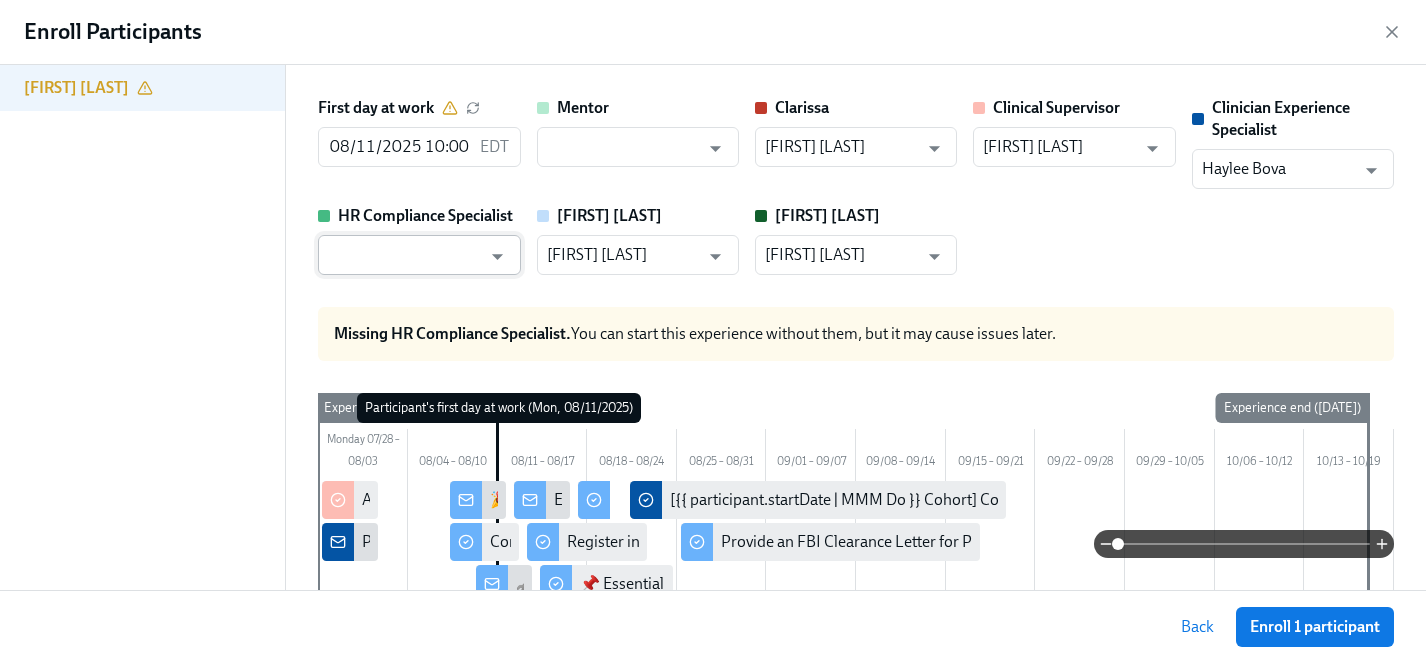 click at bounding box center [404, 255] 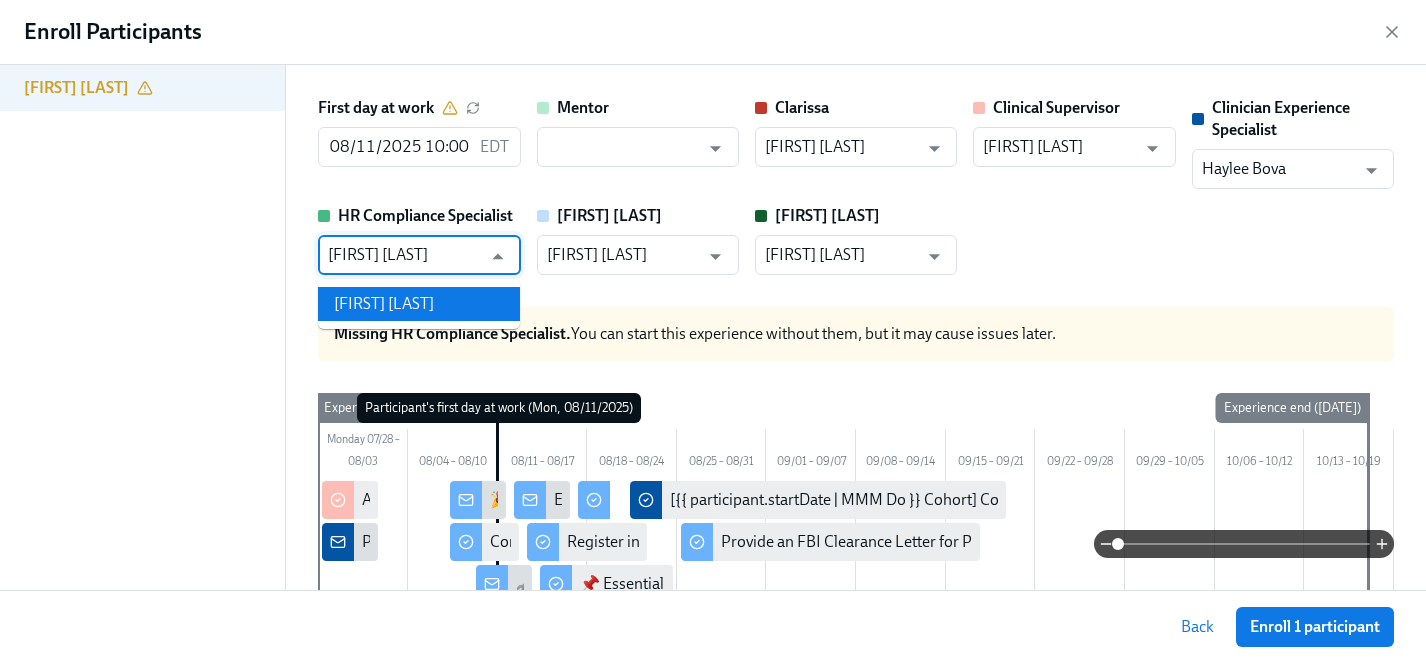 click on "[FIRST] [LAST]" at bounding box center (419, 304) 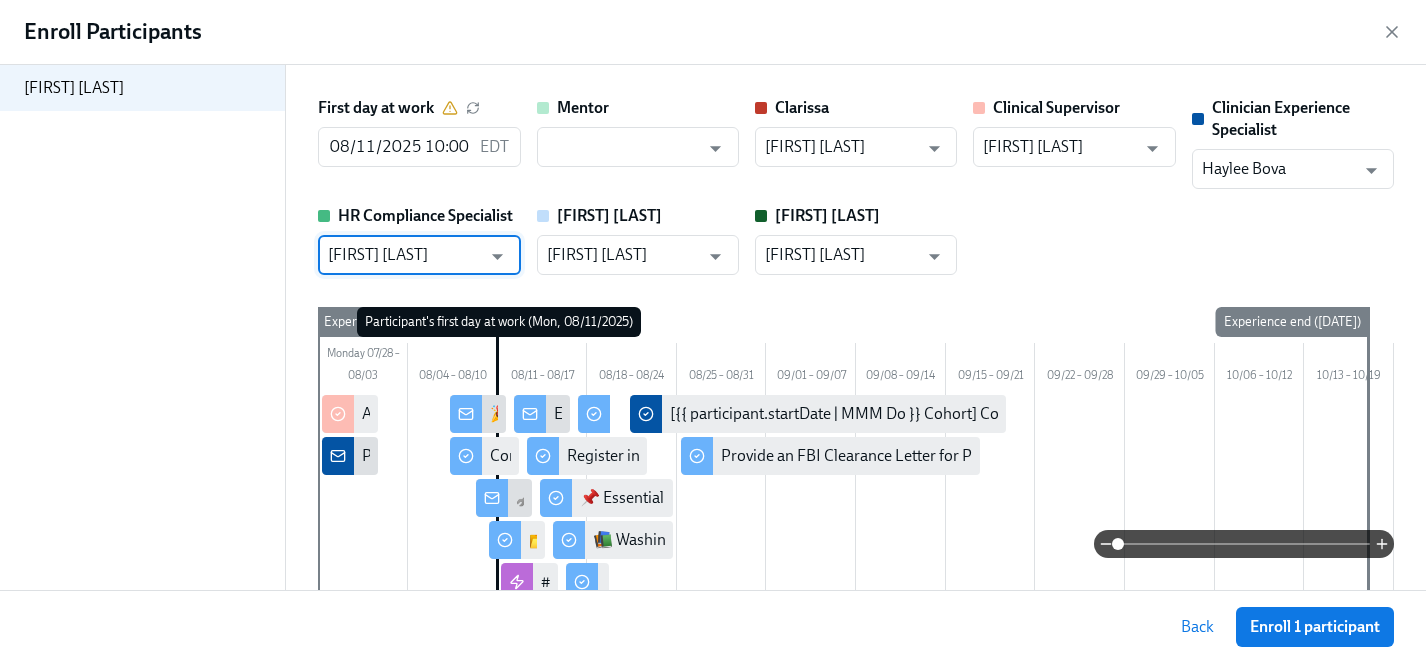 type on "[FIRST] [LAST]" 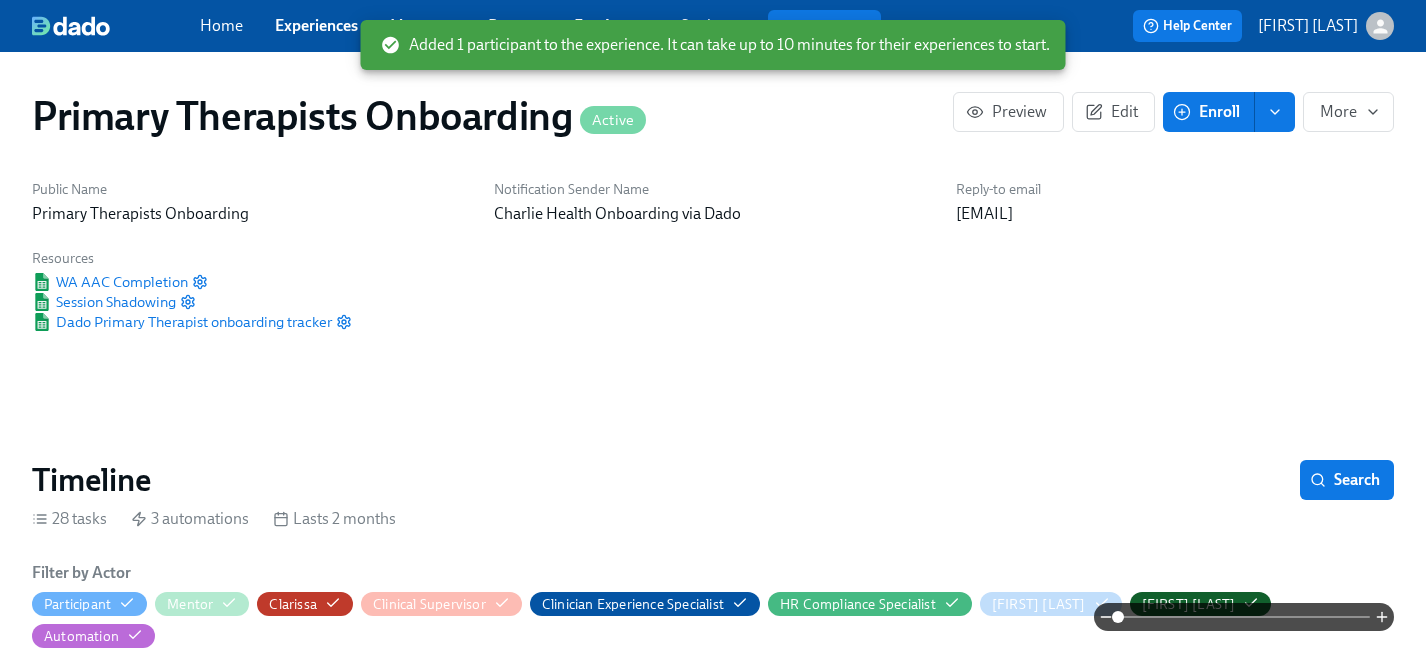 scroll, scrollTop: 0, scrollLeft: 26430, axis: horizontal 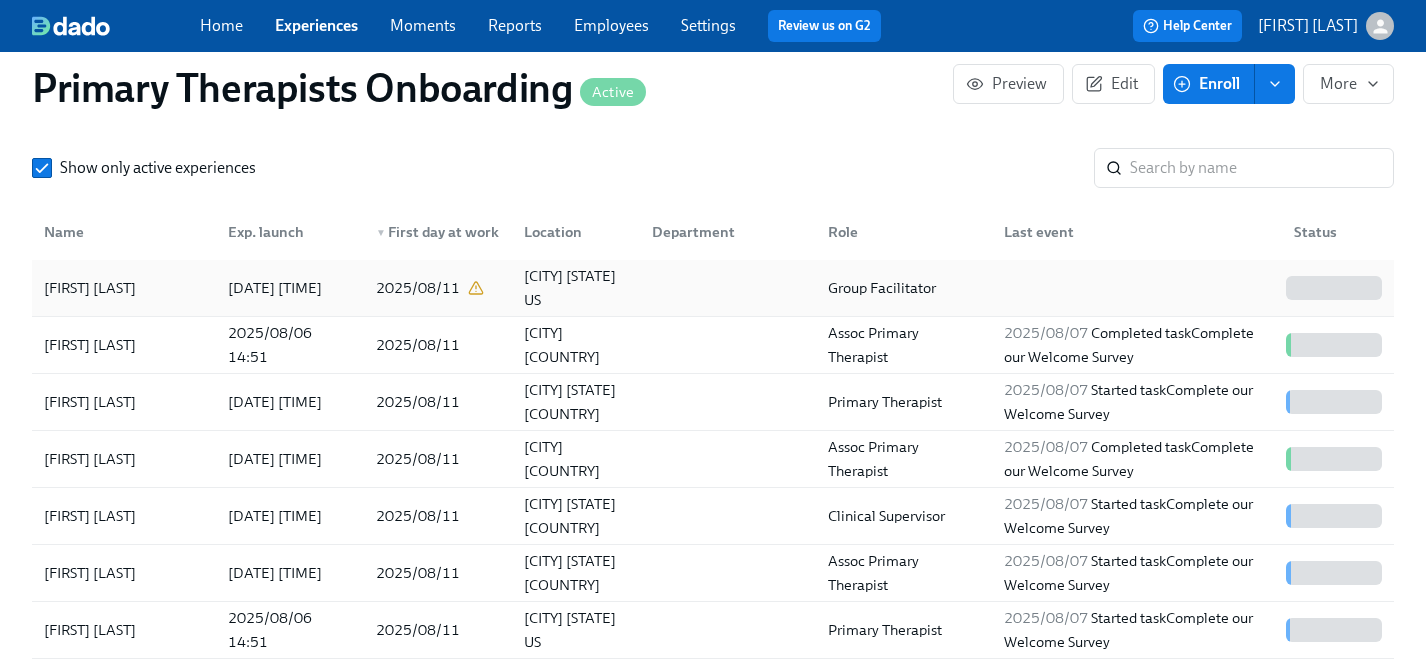 click on "[FIRST] [LAST]" at bounding box center (90, 288) 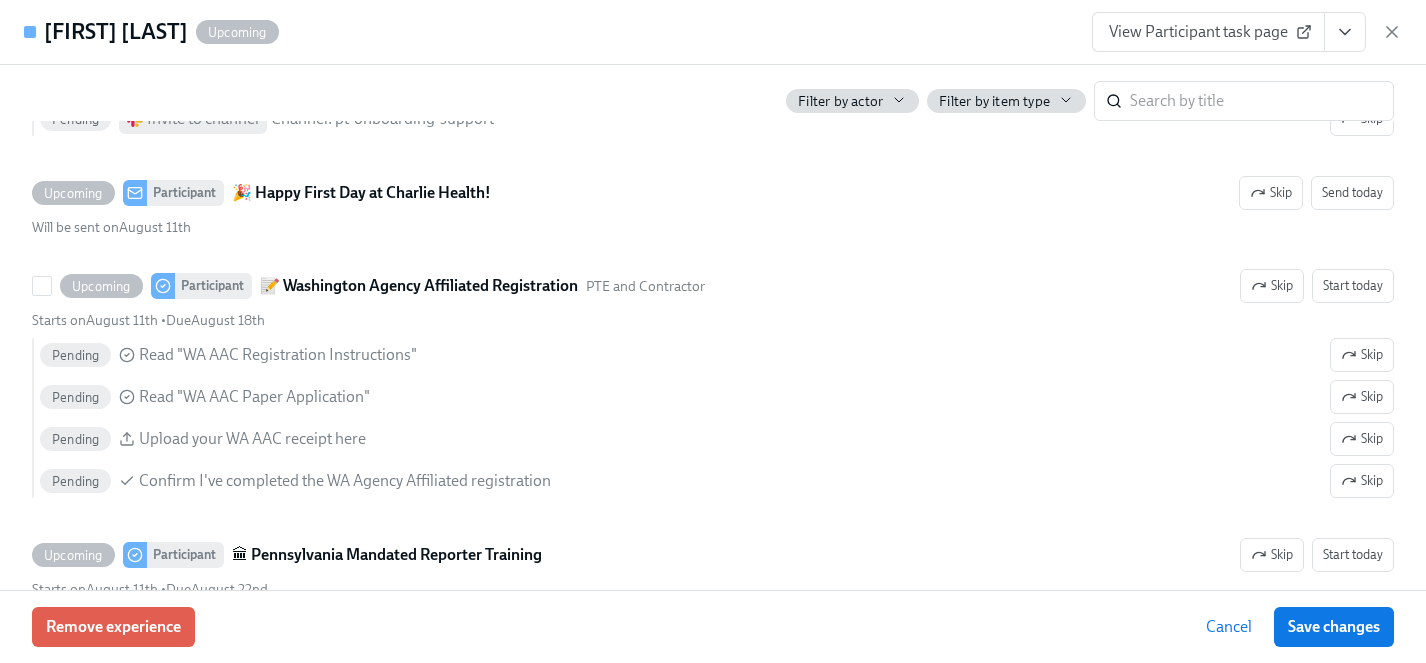 scroll, scrollTop: 2114, scrollLeft: 0, axis: vertical 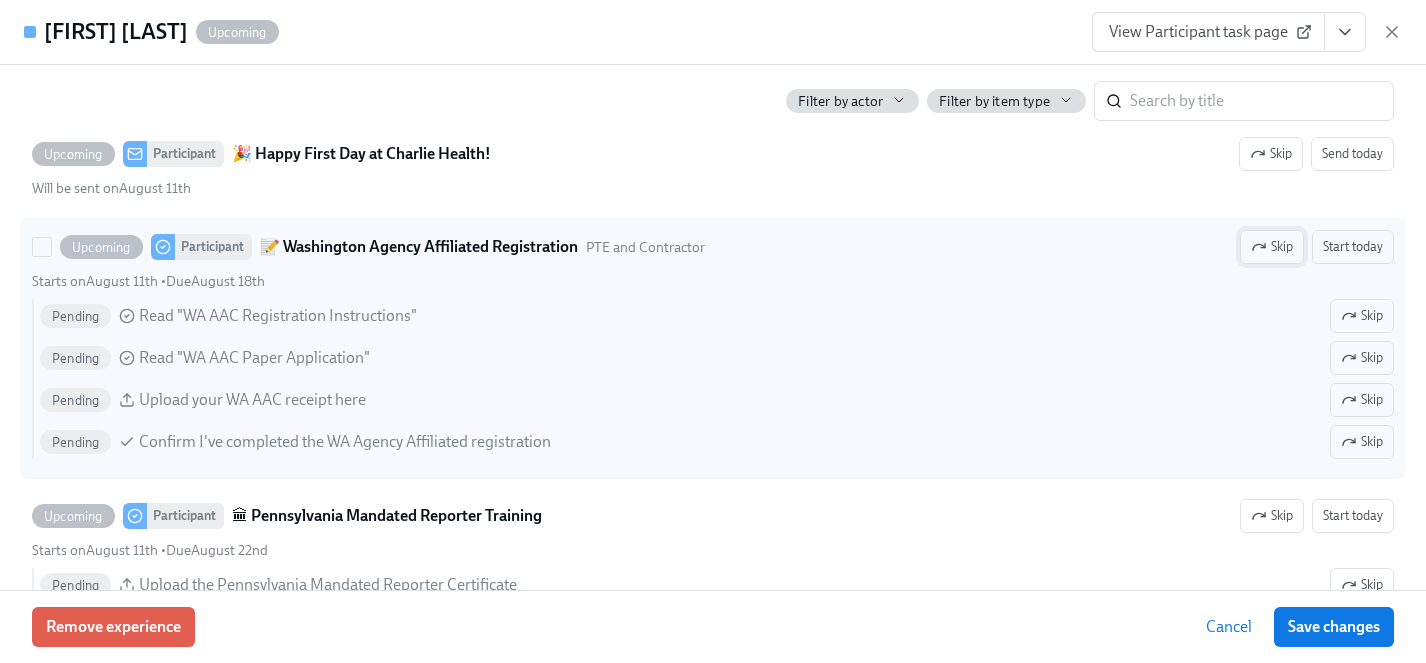 click on "Skip" at bounding box center (1272, 247) 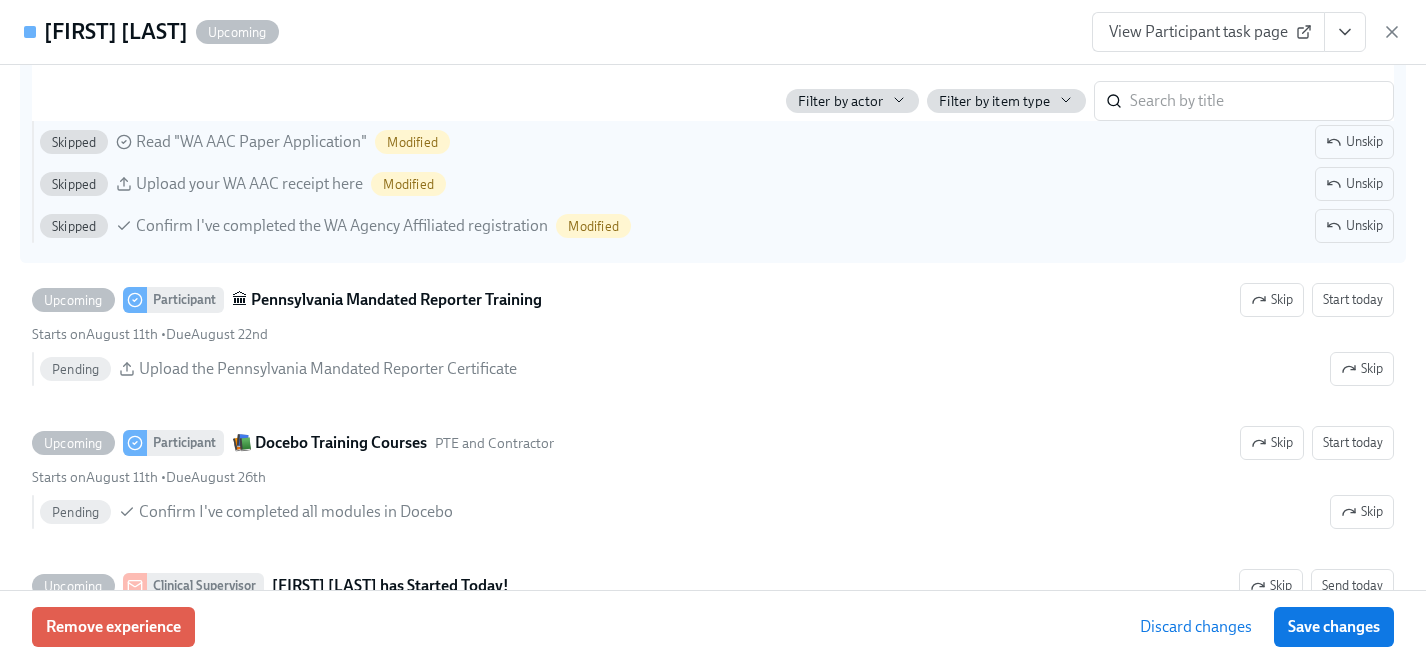 scroll, scrollTop: 2345, scrollLeft: 0, axis: vertical 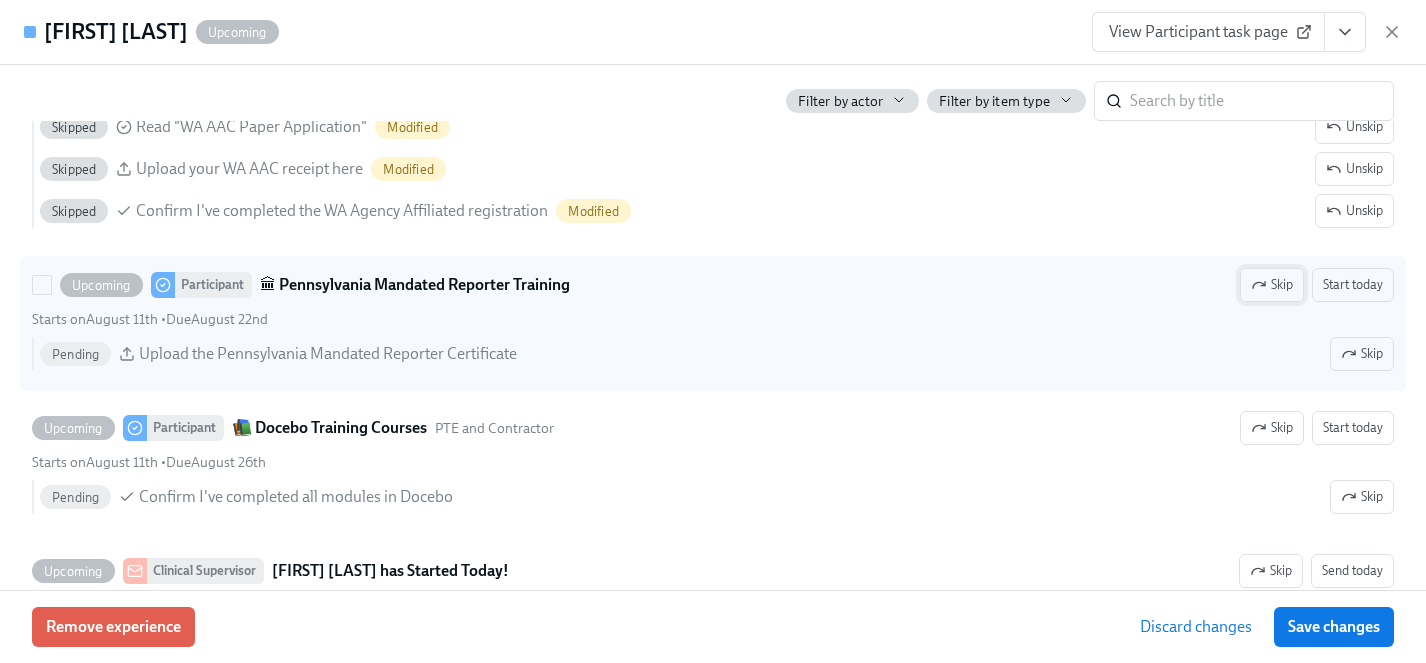 click on "Skip" at bounding box center (1272, 285) 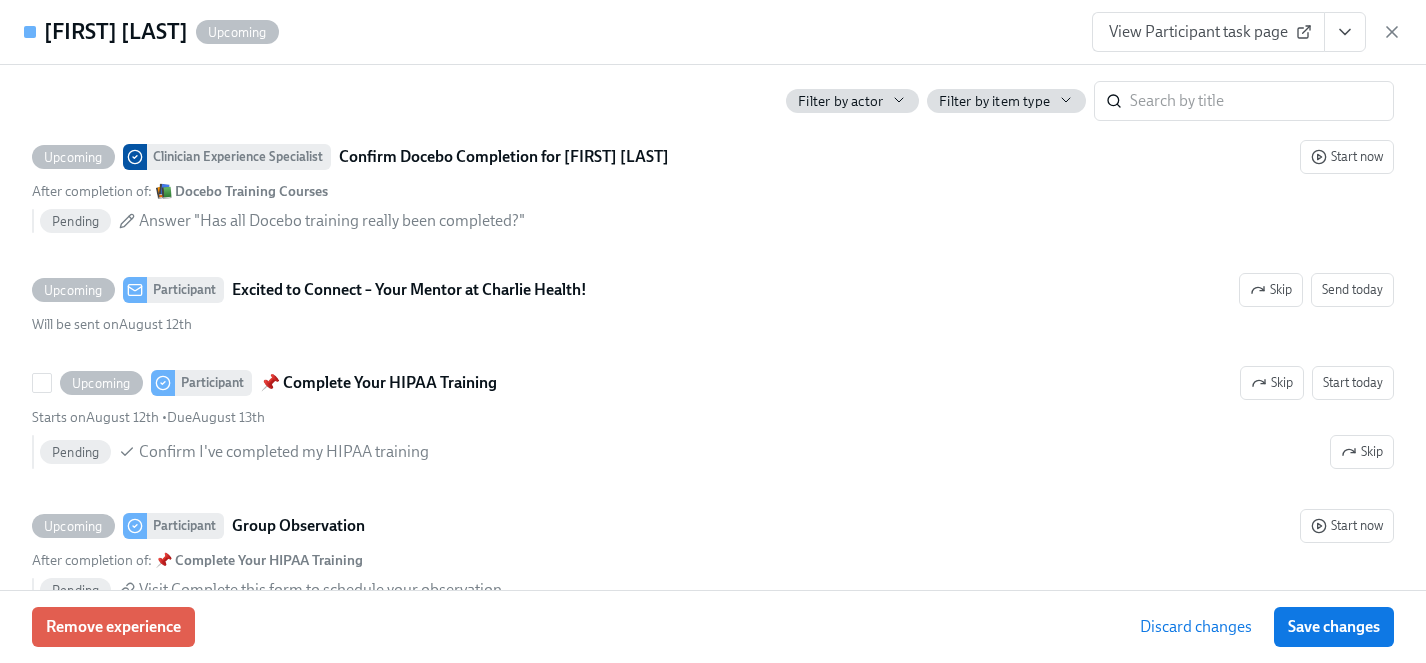 scroll, scrollTop: 2864, scrollLeft: 0, axis: vertical 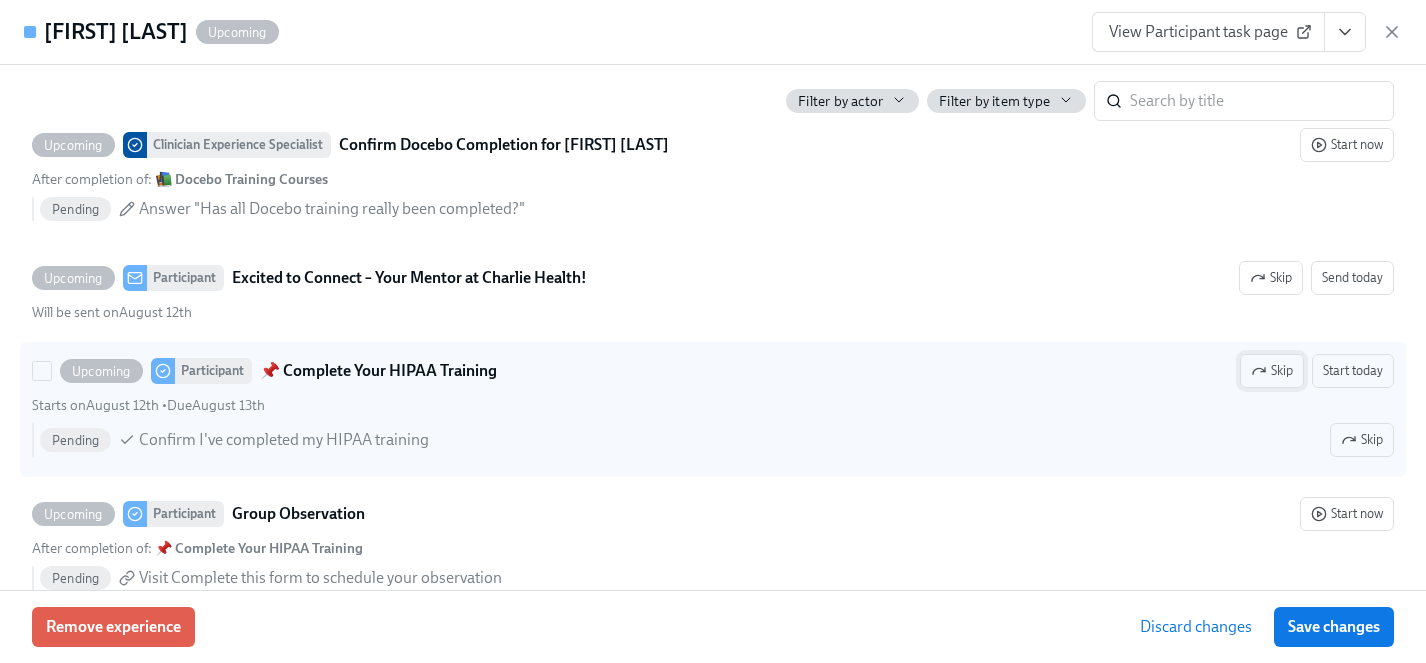 click on "Skip" at bounding box center (1272, 371) 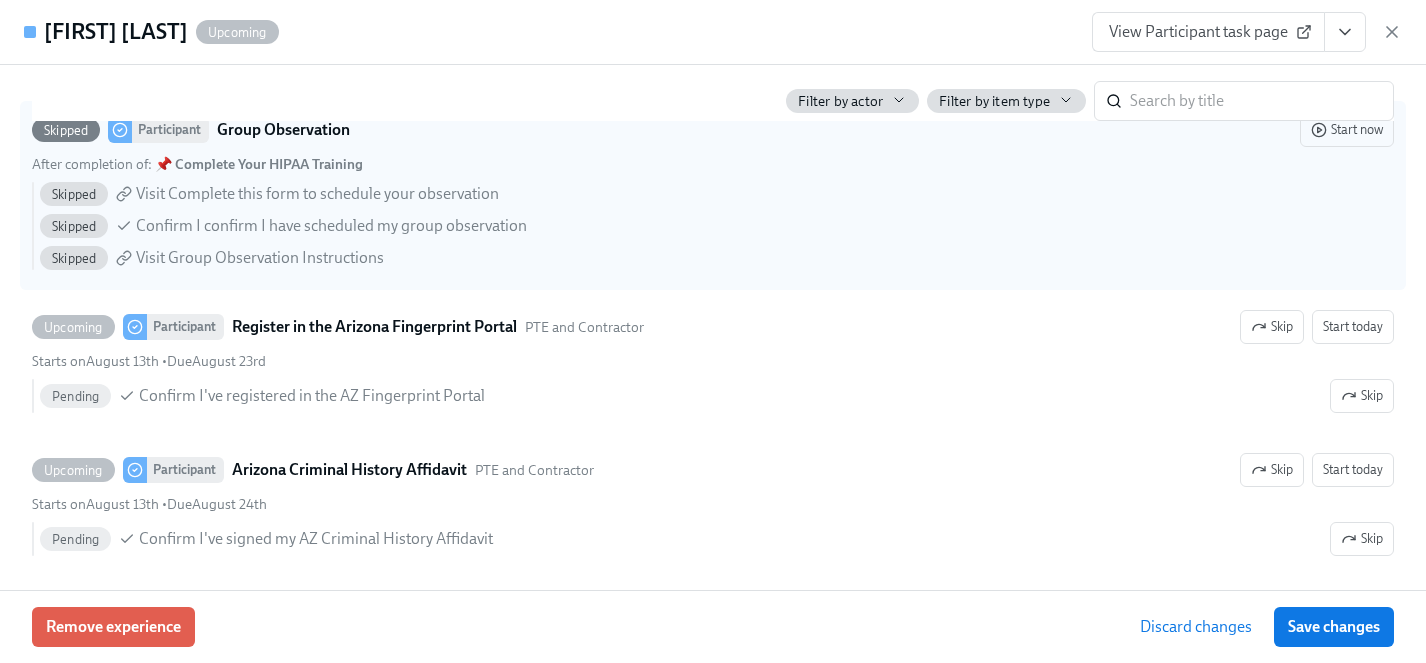 scroll, scrollTop: 3262, scrollLeft: 0, axis: vertical 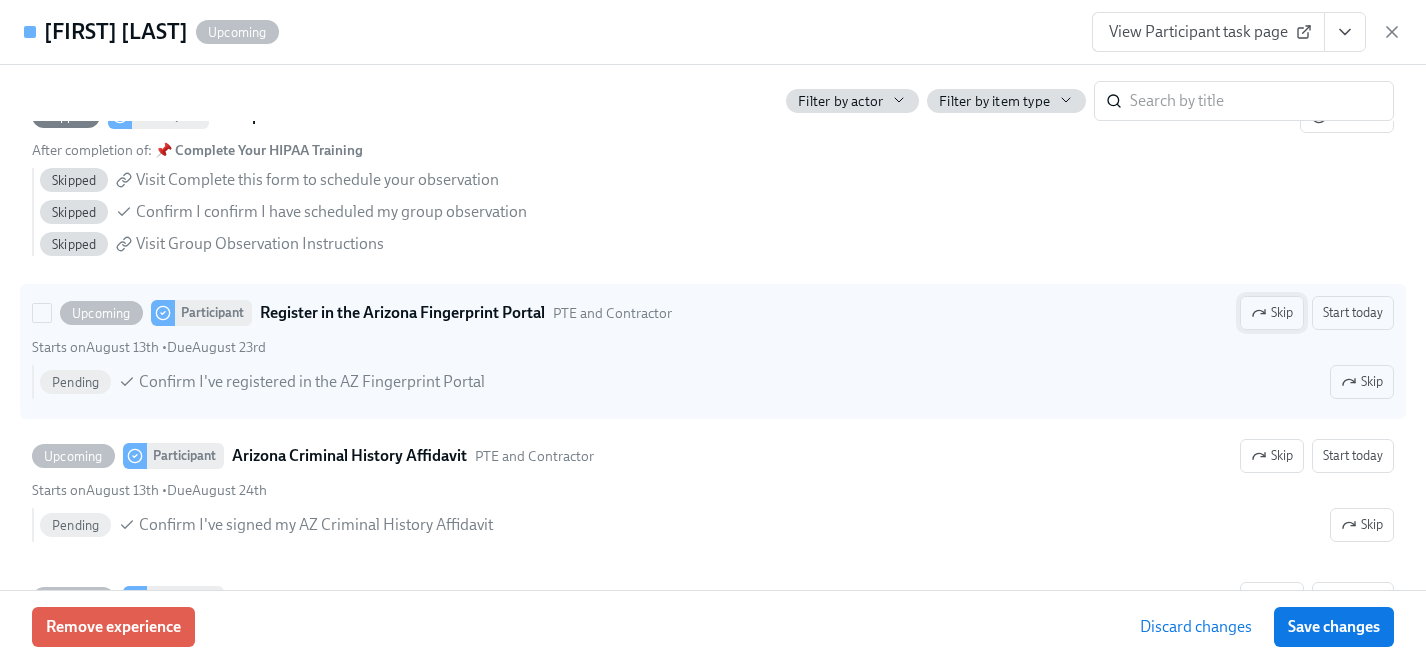 click on "Skip" at bounding box center (1272, 313) 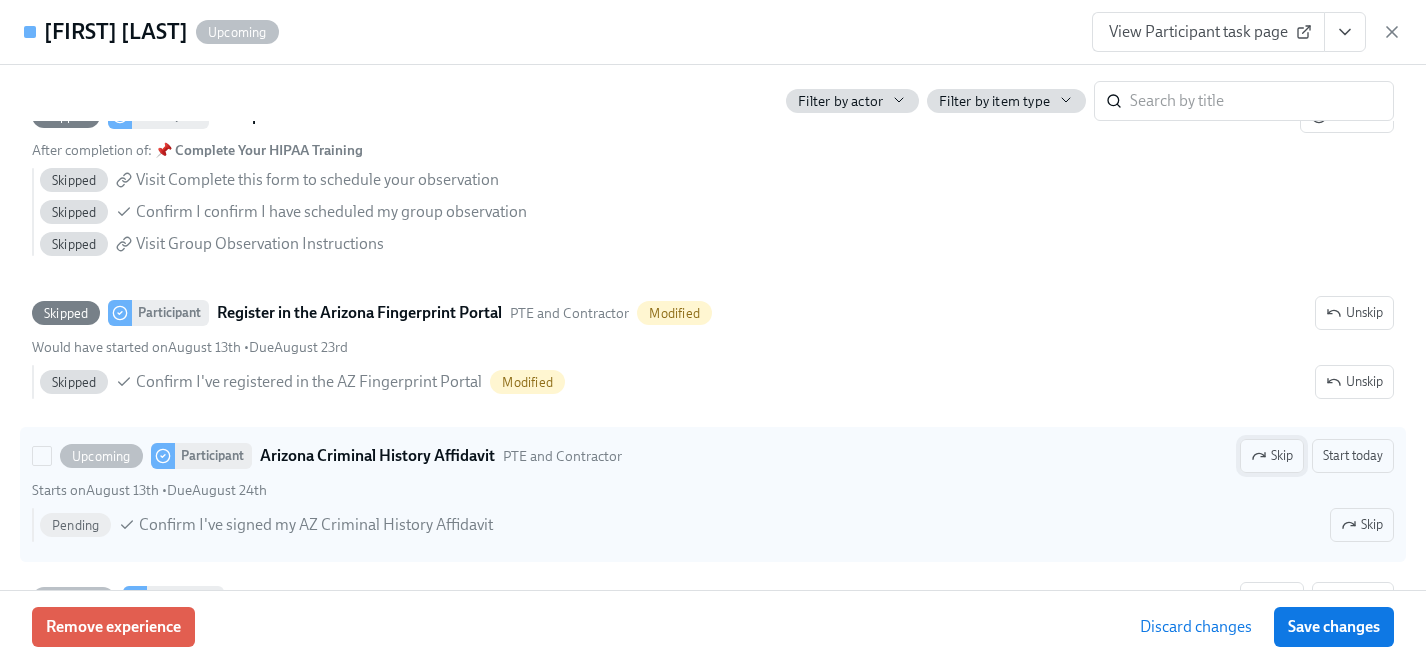 click on "Skip" at bounding box center [1272, 456] 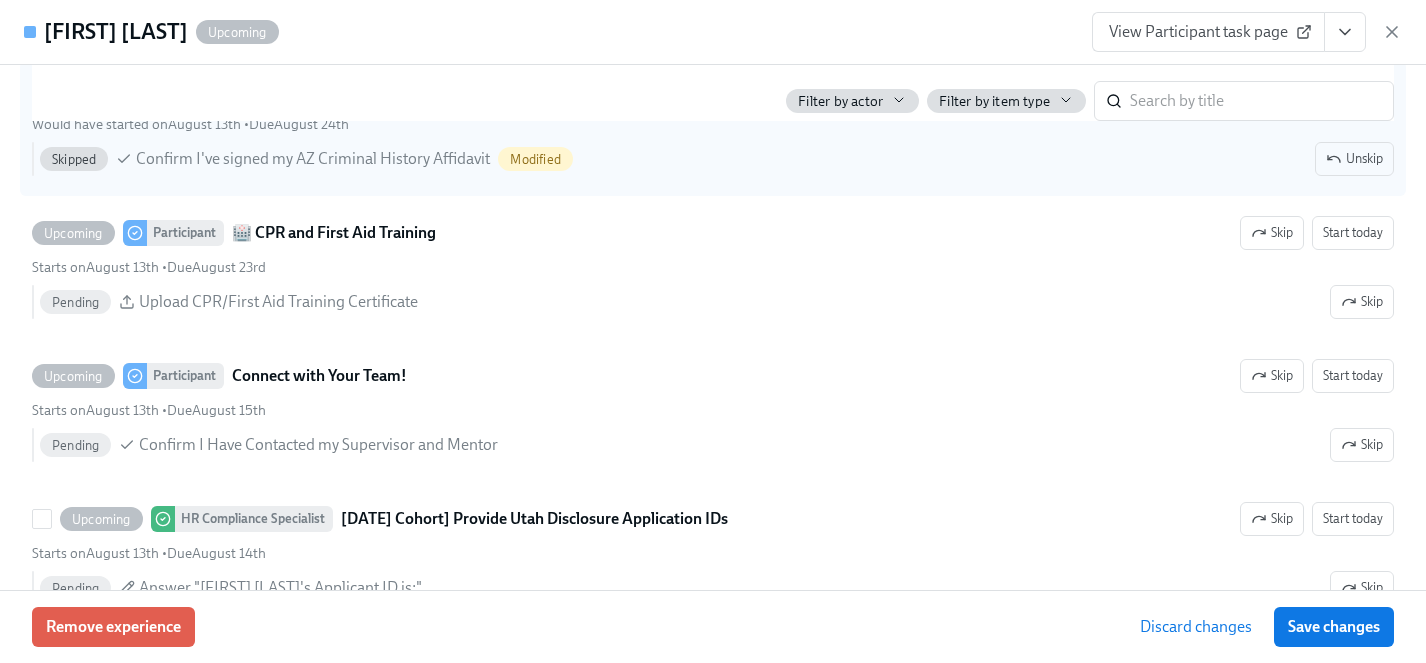 scroll, scrollTop: 3647, scrollLeft: 0, axis: vertical 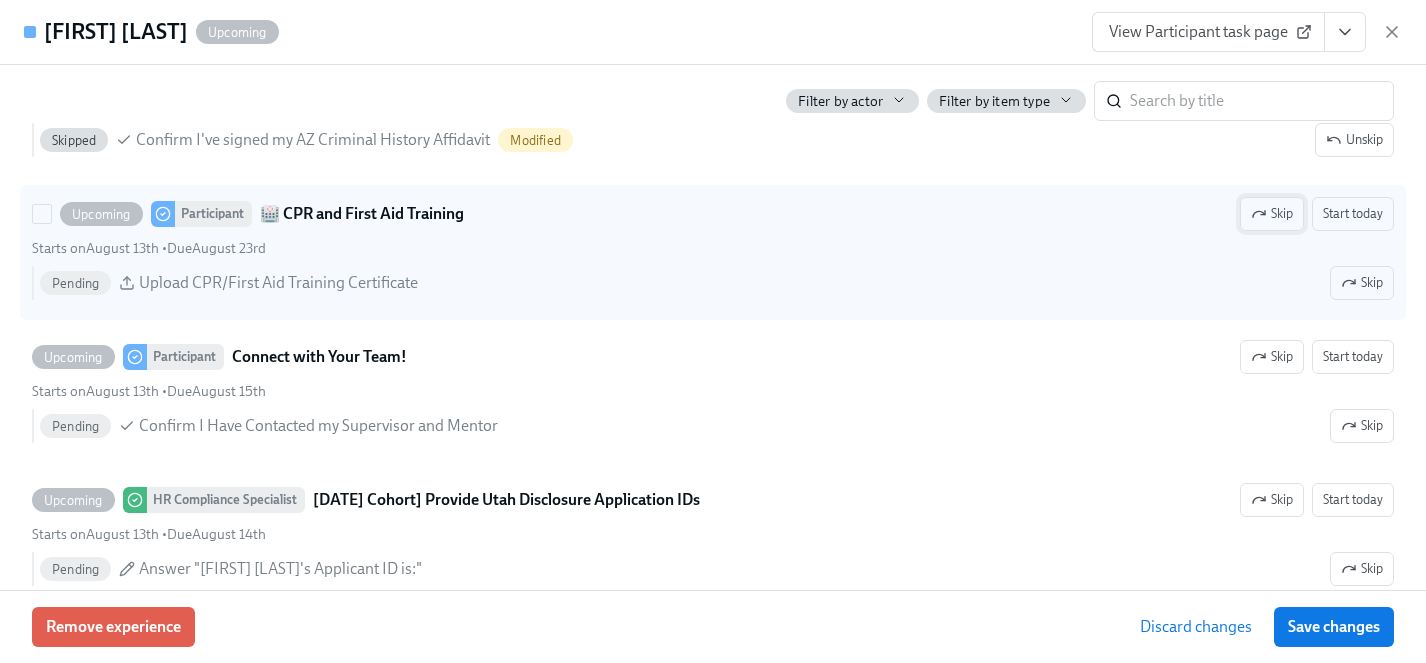 click on "Skip" at bounding box center (1272, 214) 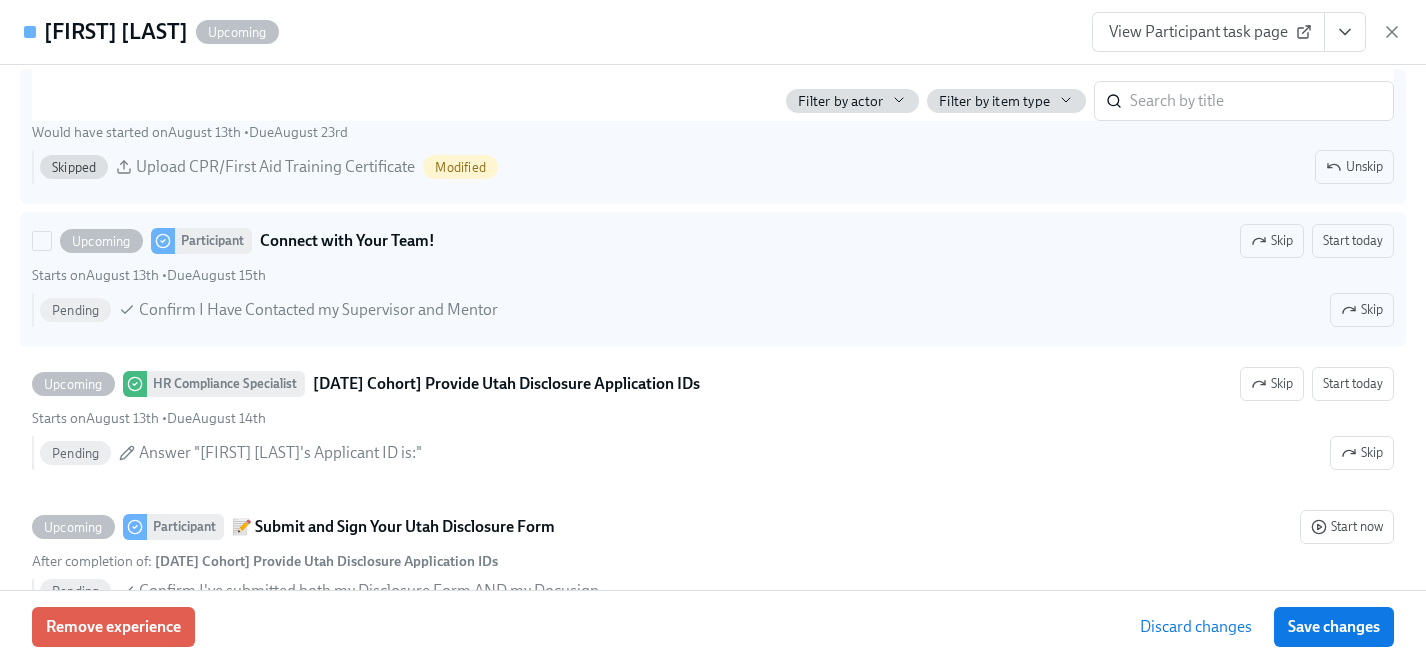 scroll, scrollTop: 3856, scrollLeft: 0, axis: vertical 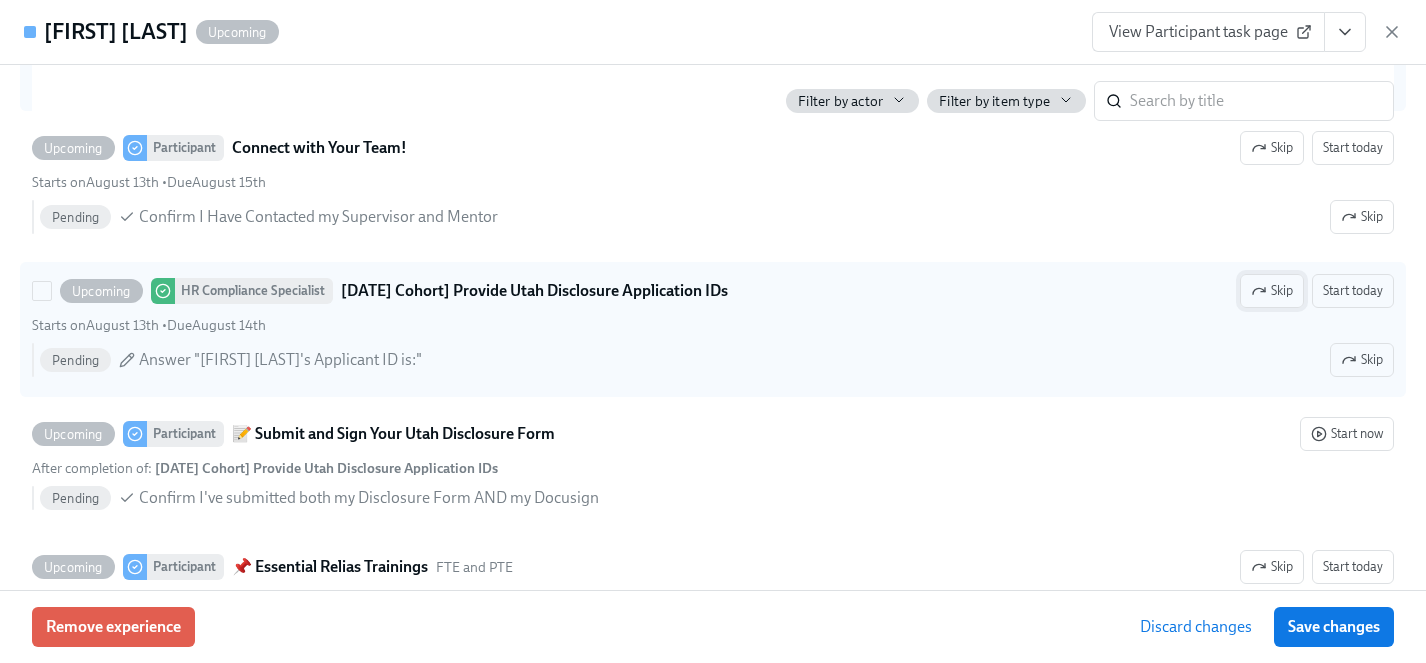 click on "Skip" at bounding box center [1272, 291] 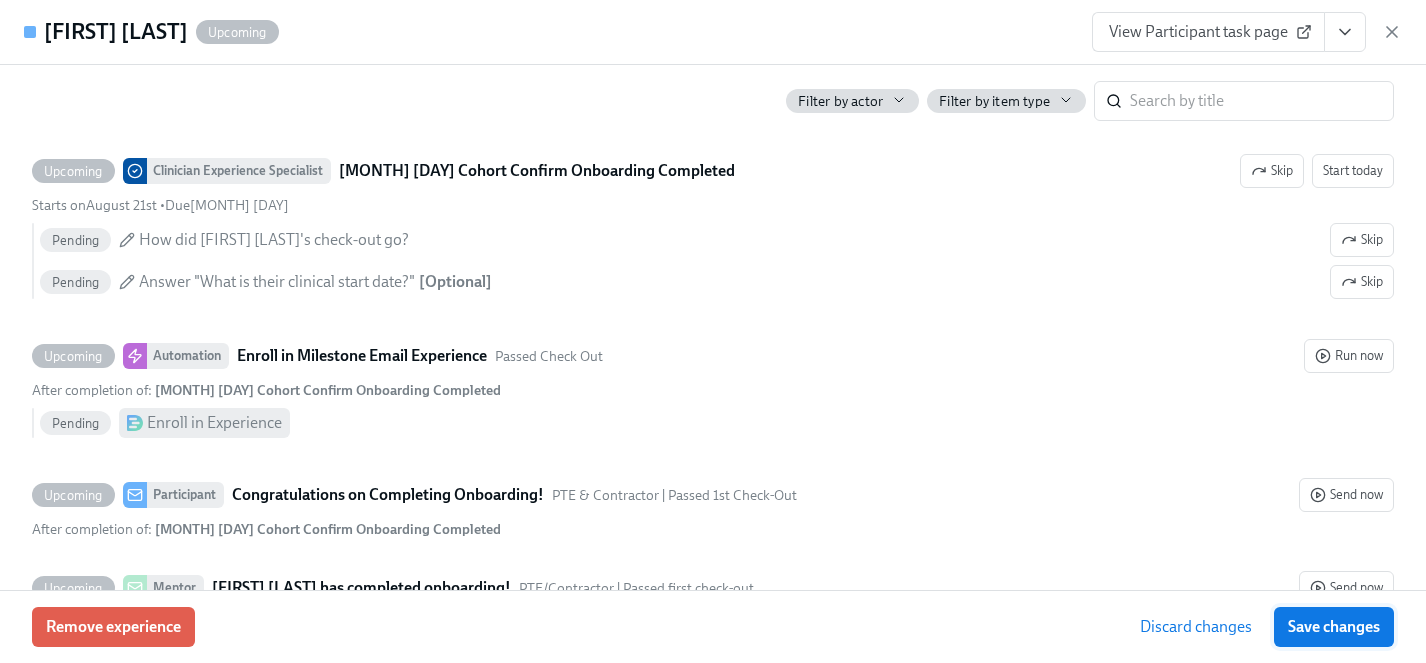 scroll, scrollTop: 5317, scrollLeft: 0, axis: vertical 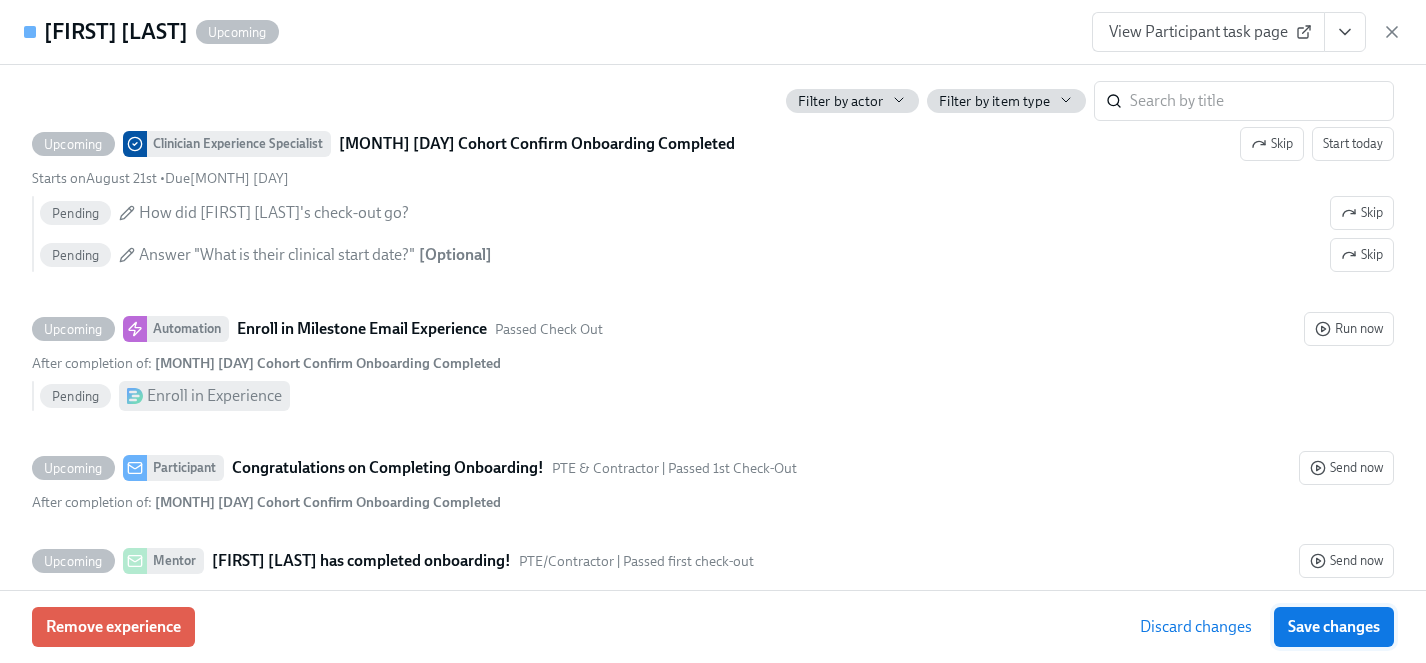 click on "Save changes" at bounding box center (1334, 627) 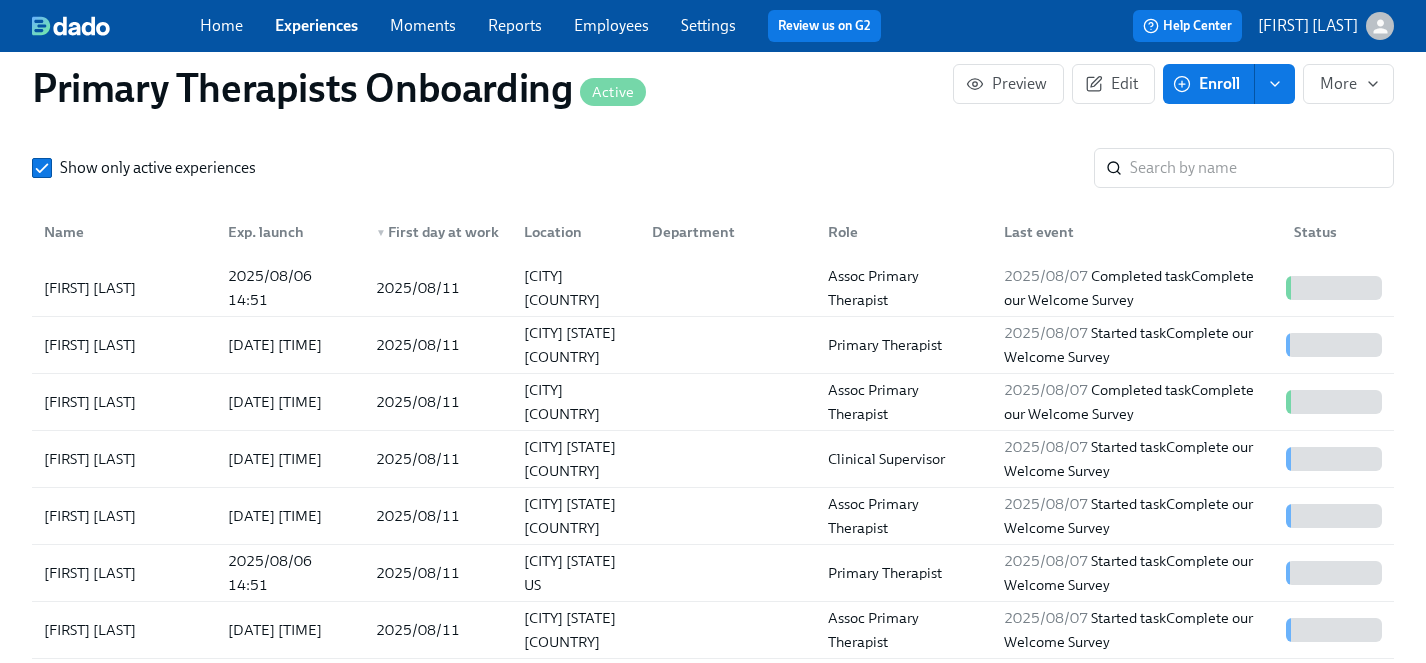click on "Employees" at bounding box center (611, 25) 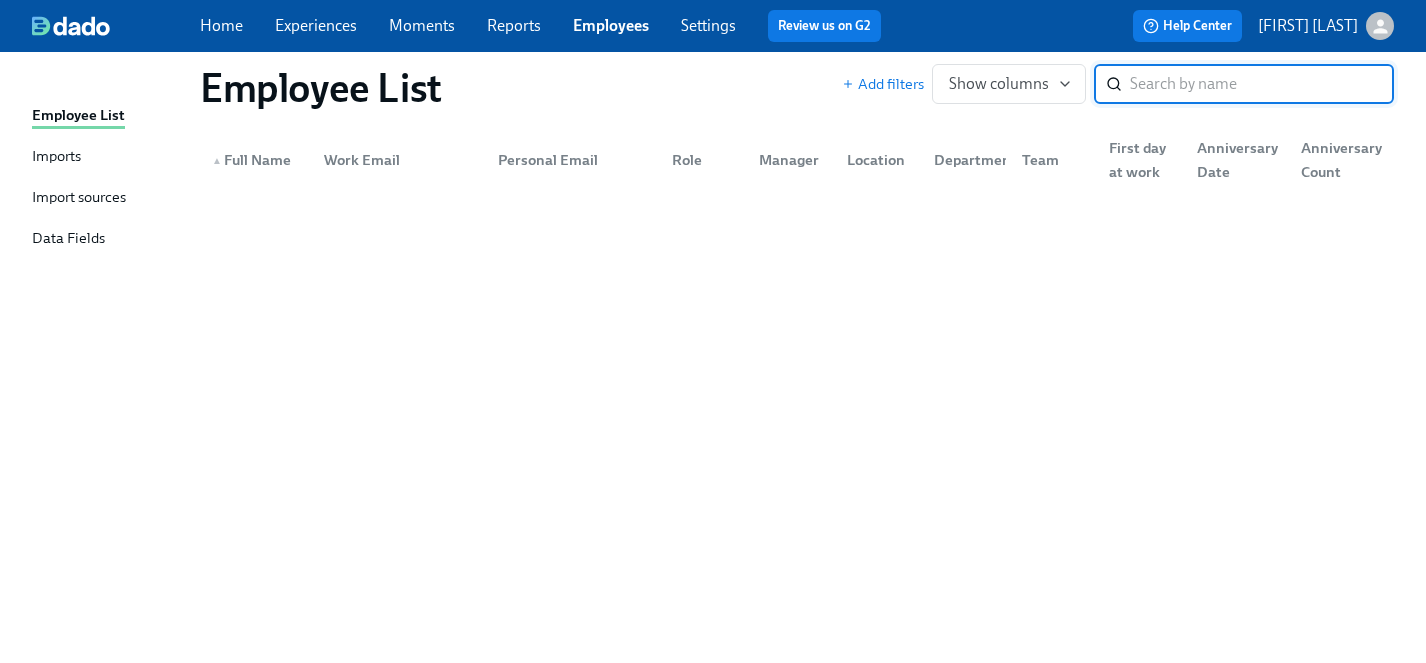 scroll, scrollTop: 0, scrollLeft: 0, axis: both 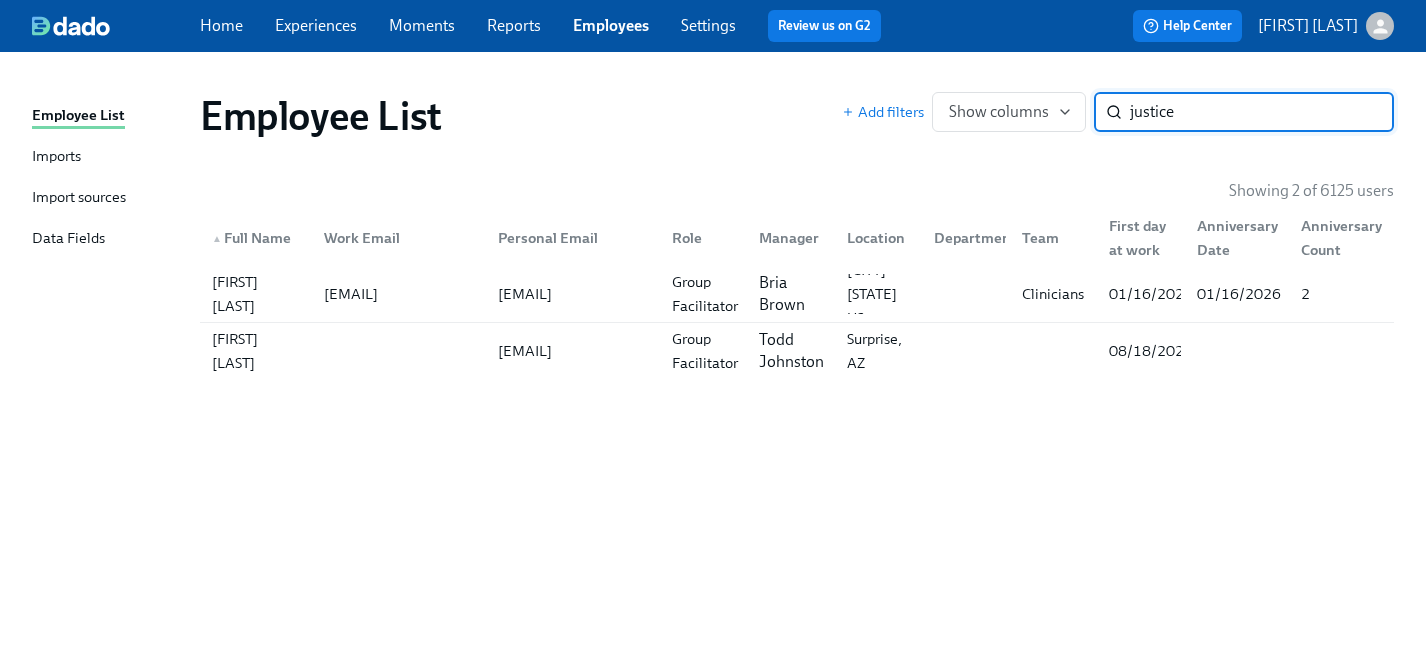 type on "justice" 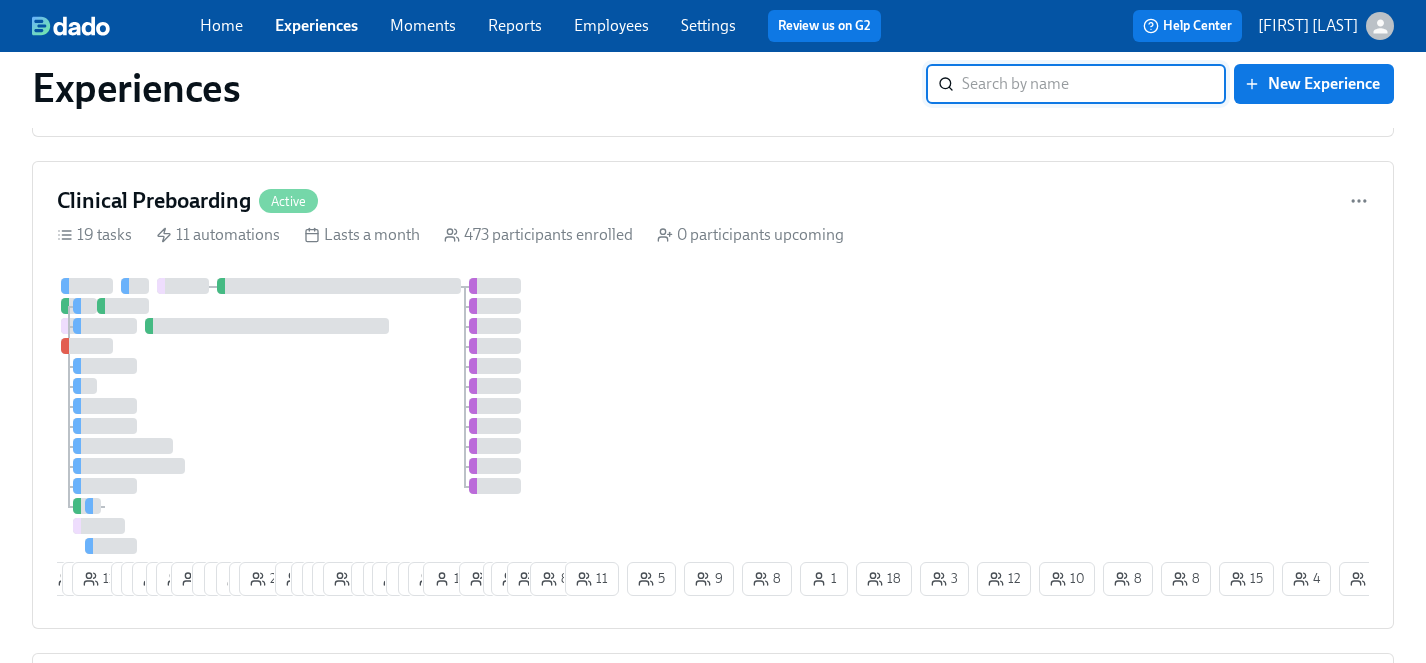 scroll, scrollTop: 1530, scrollLeft: 0, axis: vertical 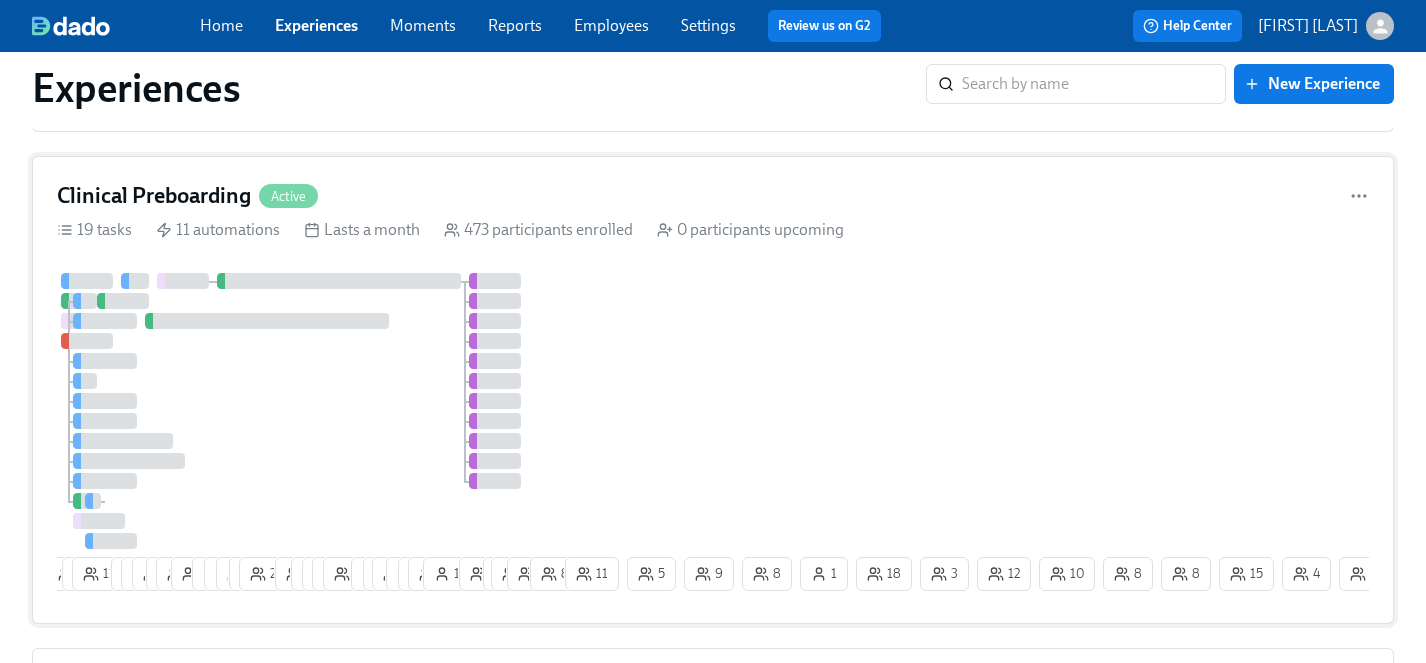 click at bounding box center (309, 411) 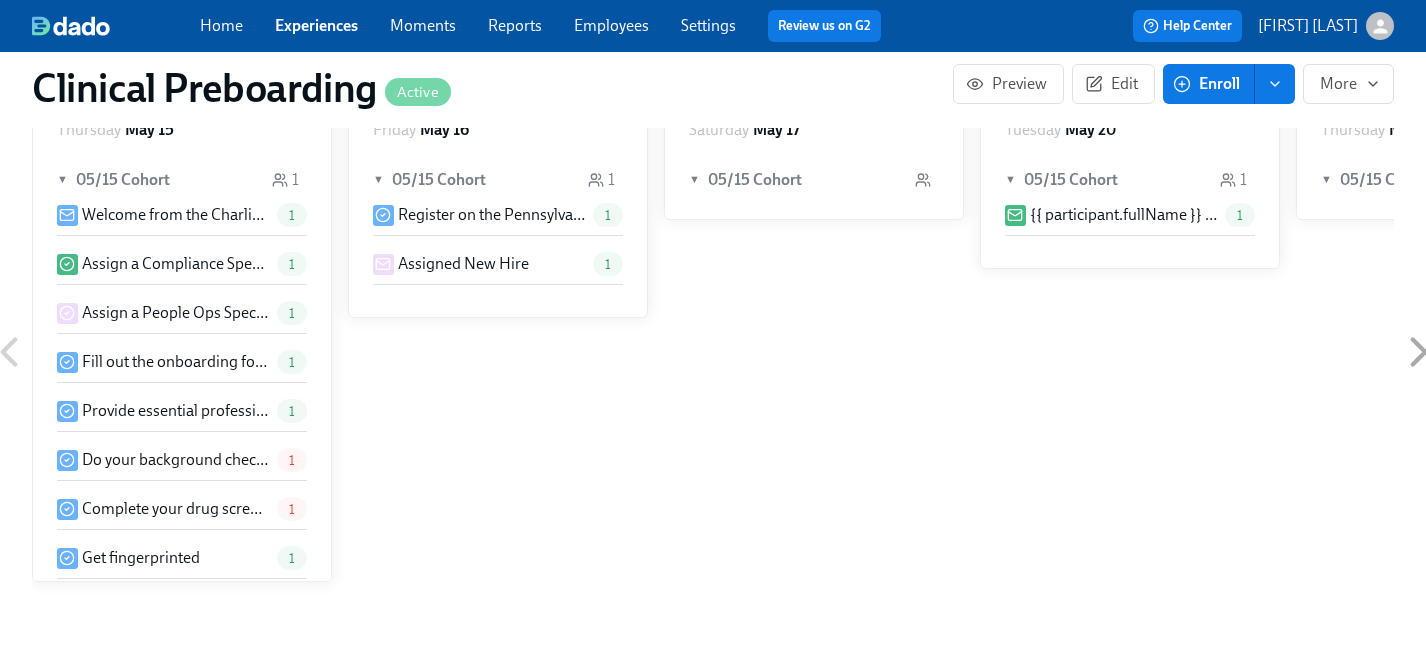 scroll, scrollTop: 0, scrollLeft: 0, axis: both 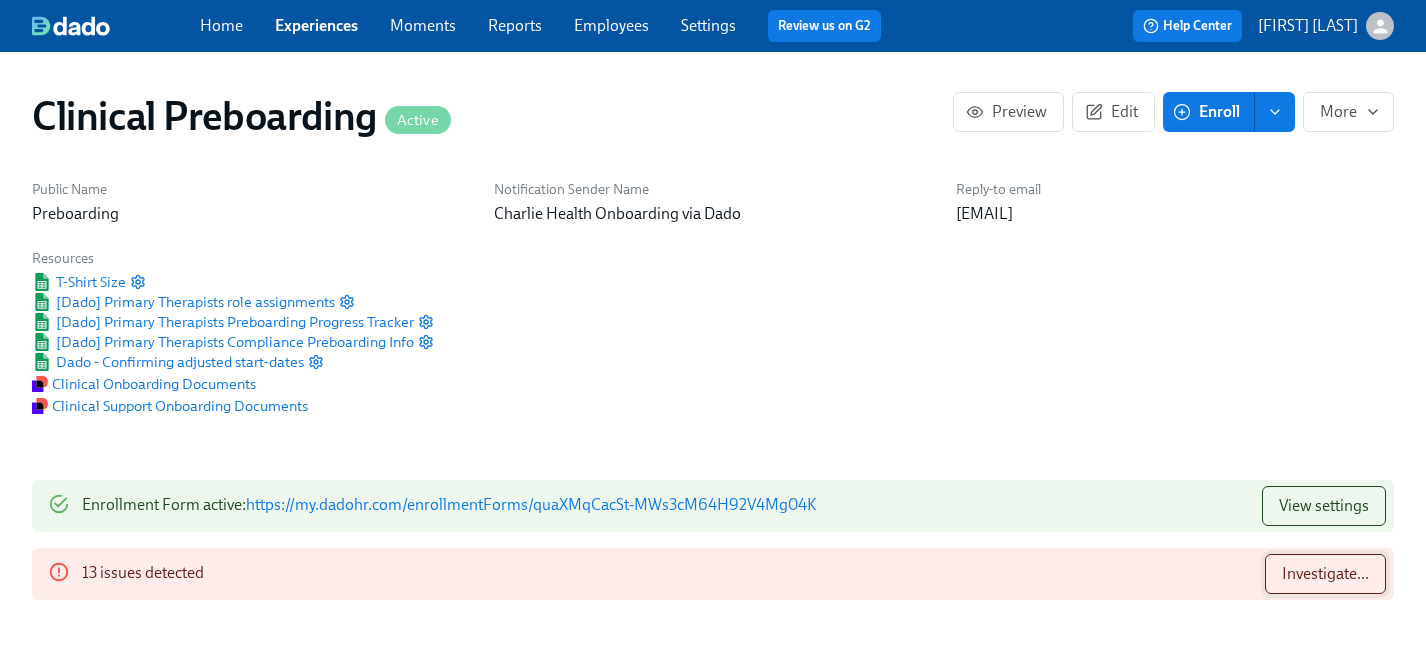click on "Investigate..." at bounding box center (1325, 574) 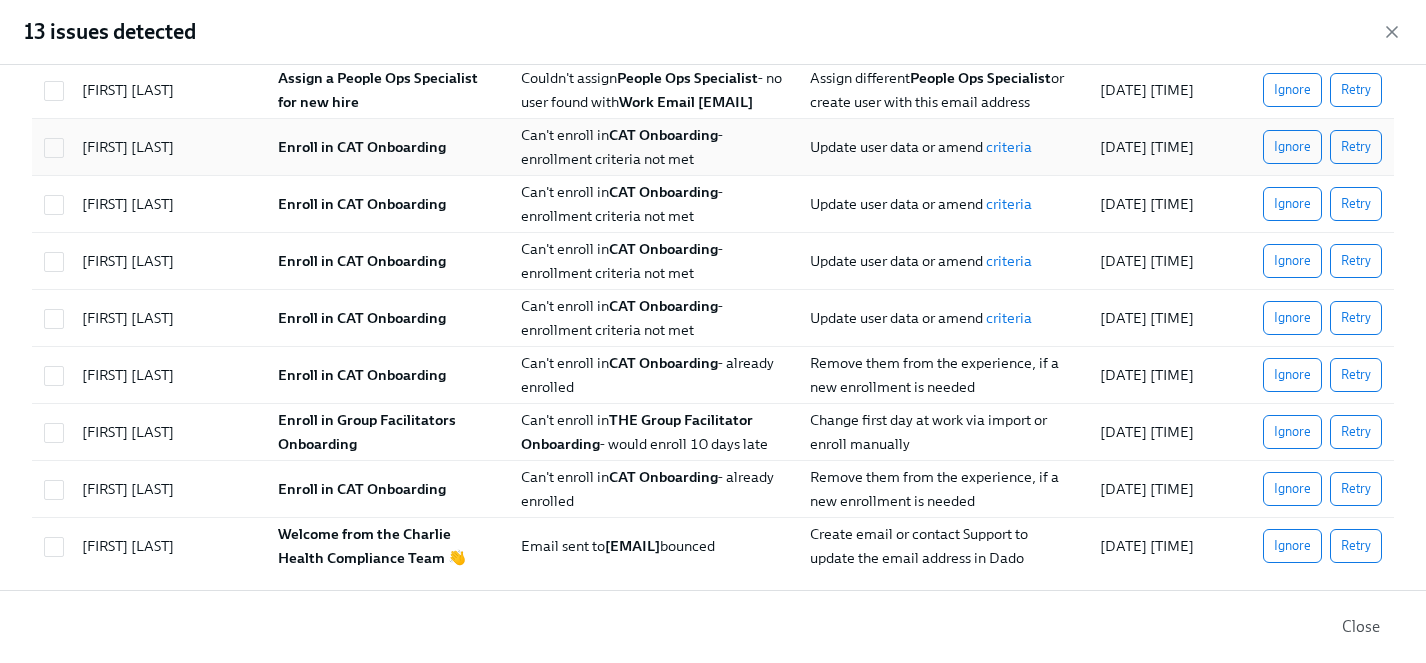 scroll, scrollTop: 319, scrollLeft: 0, axis: vertical 